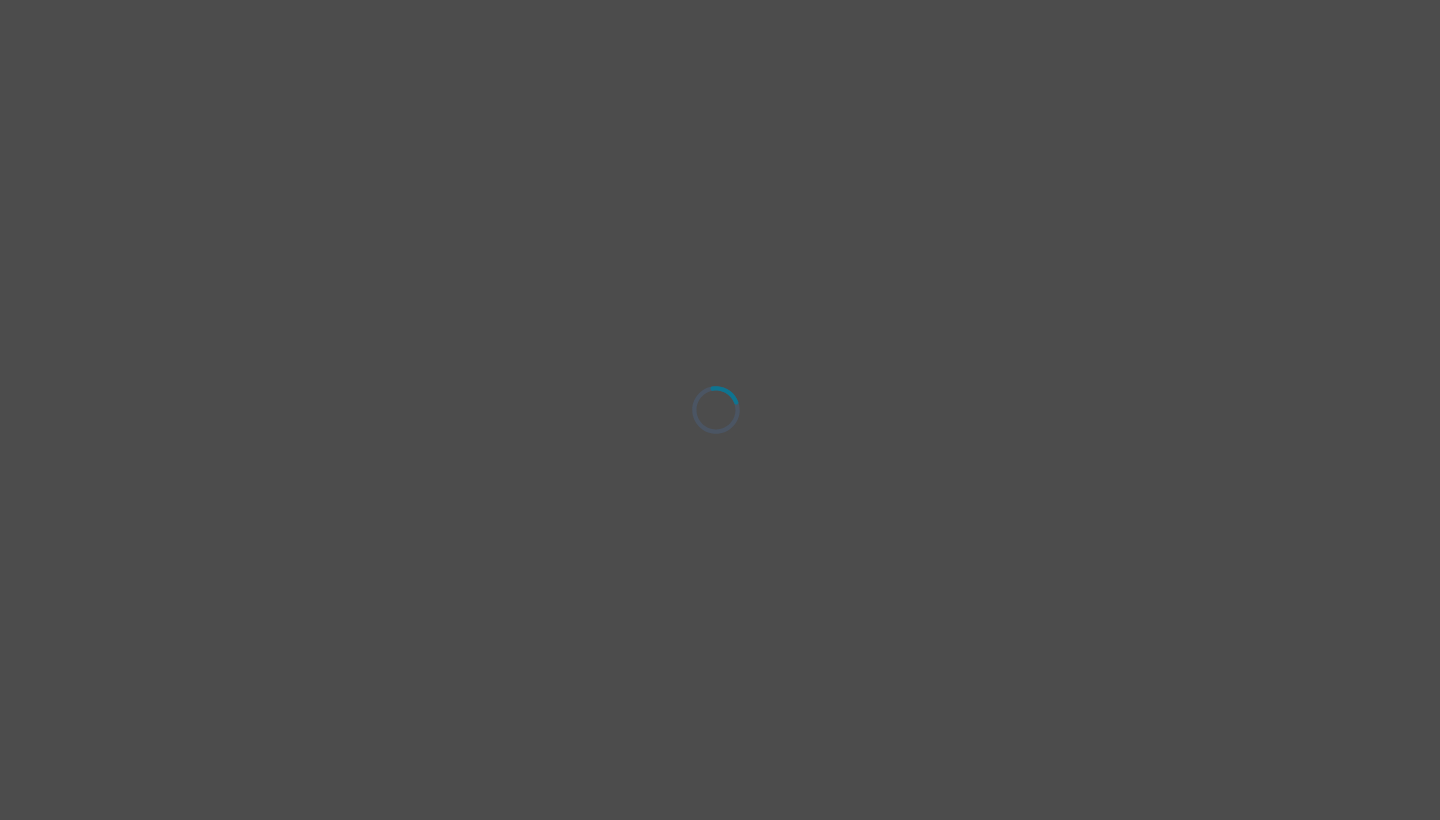 scroll, scrollTop: 0, scrollLeft: 0, axis: both 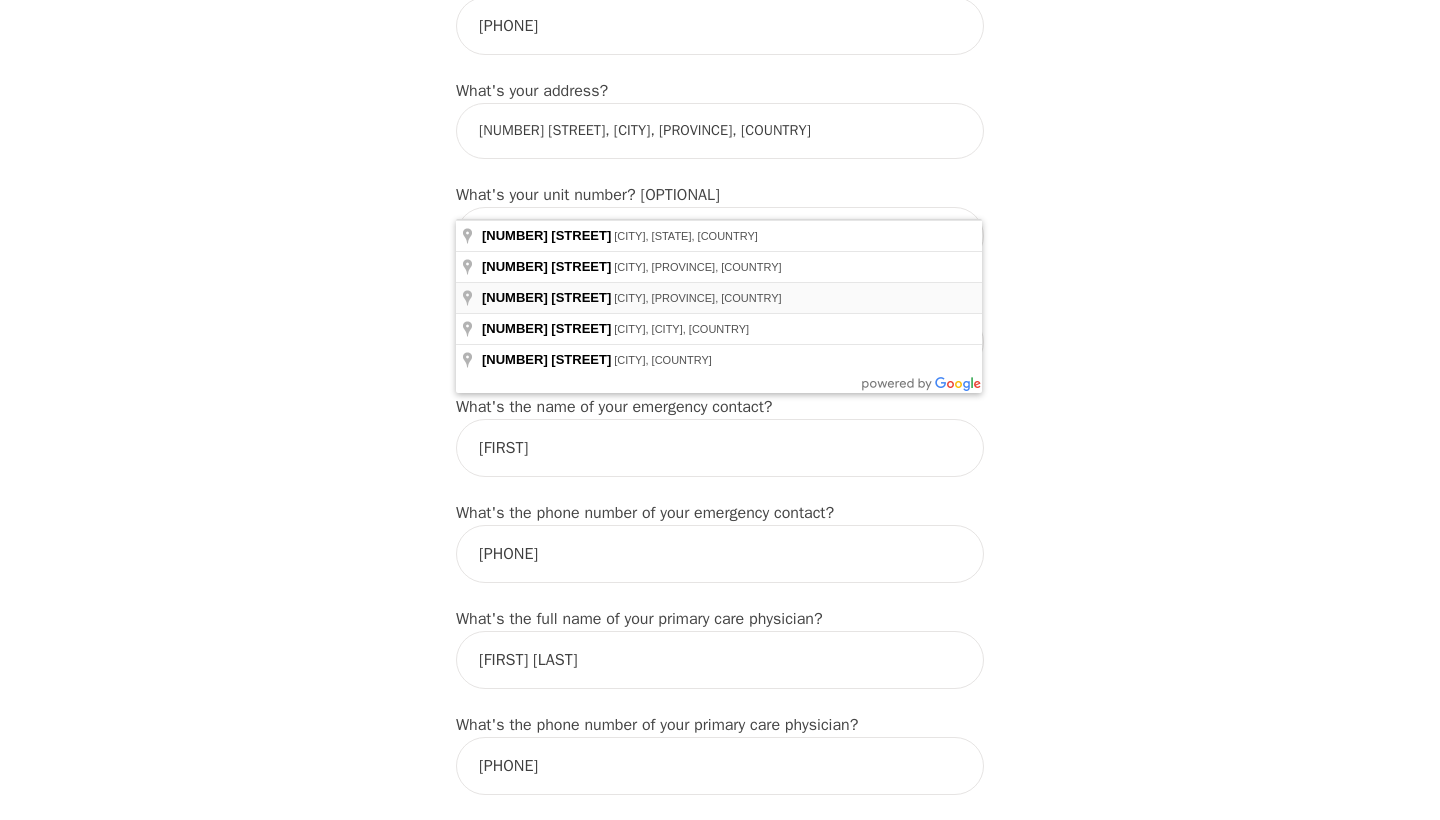type on "[NUMBER] [STREET], [CITY], [PROVINCE] [POSTAL_CODE], [COUNTRY]" 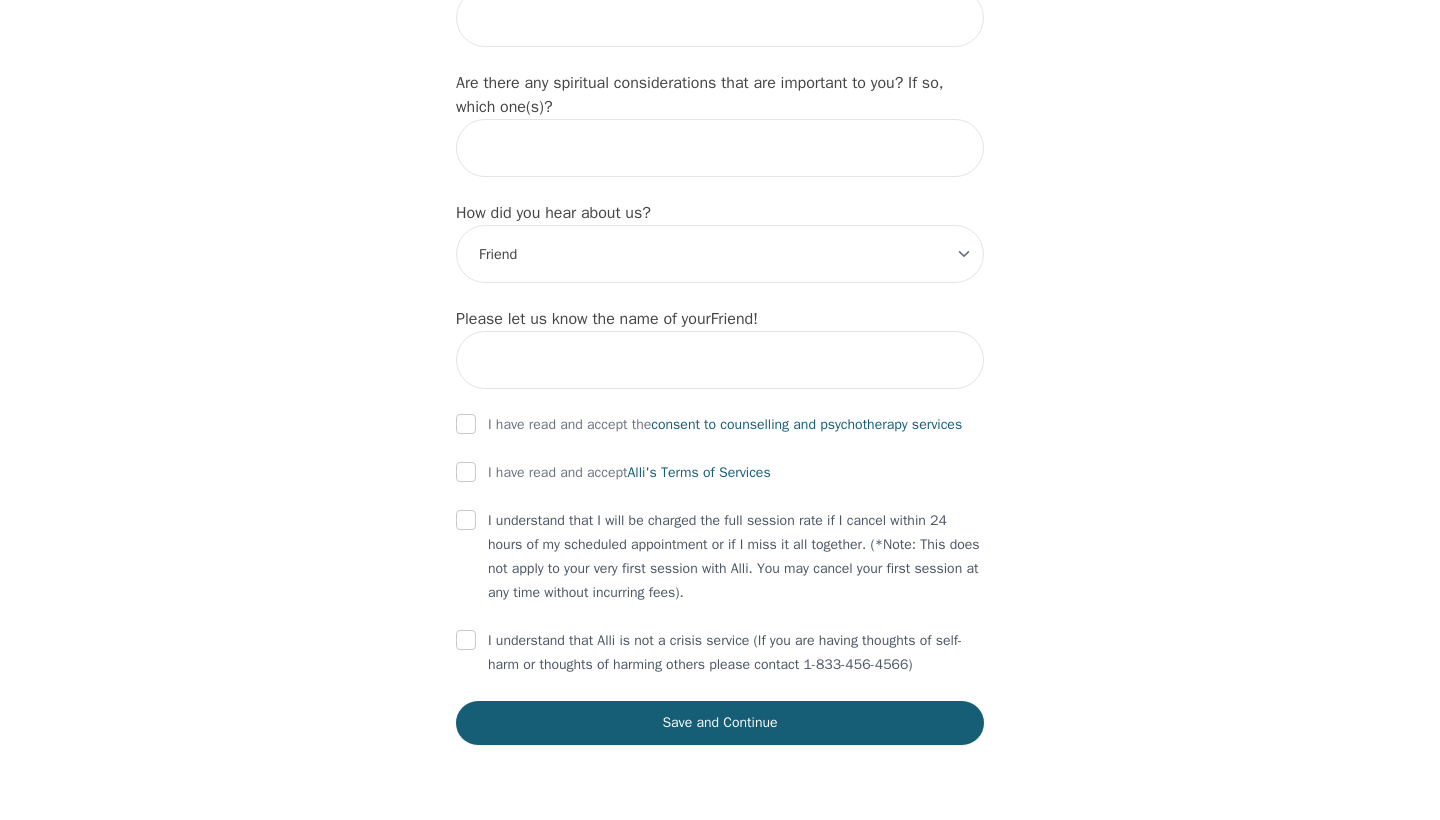 scroll, scrollTop: 2276, scrollLeft: 0, axis: vertical 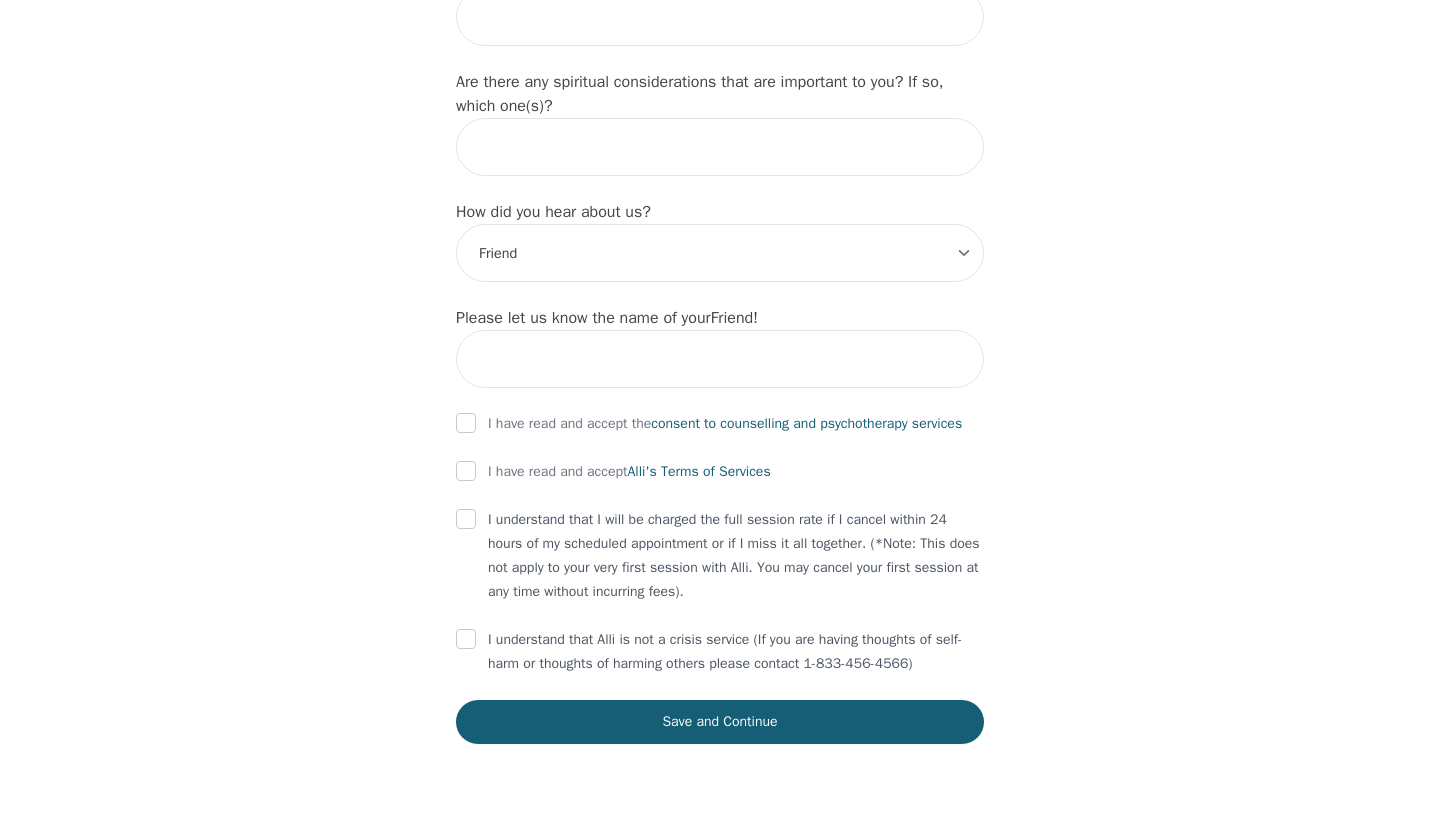 click at bounding box center (466, 423) 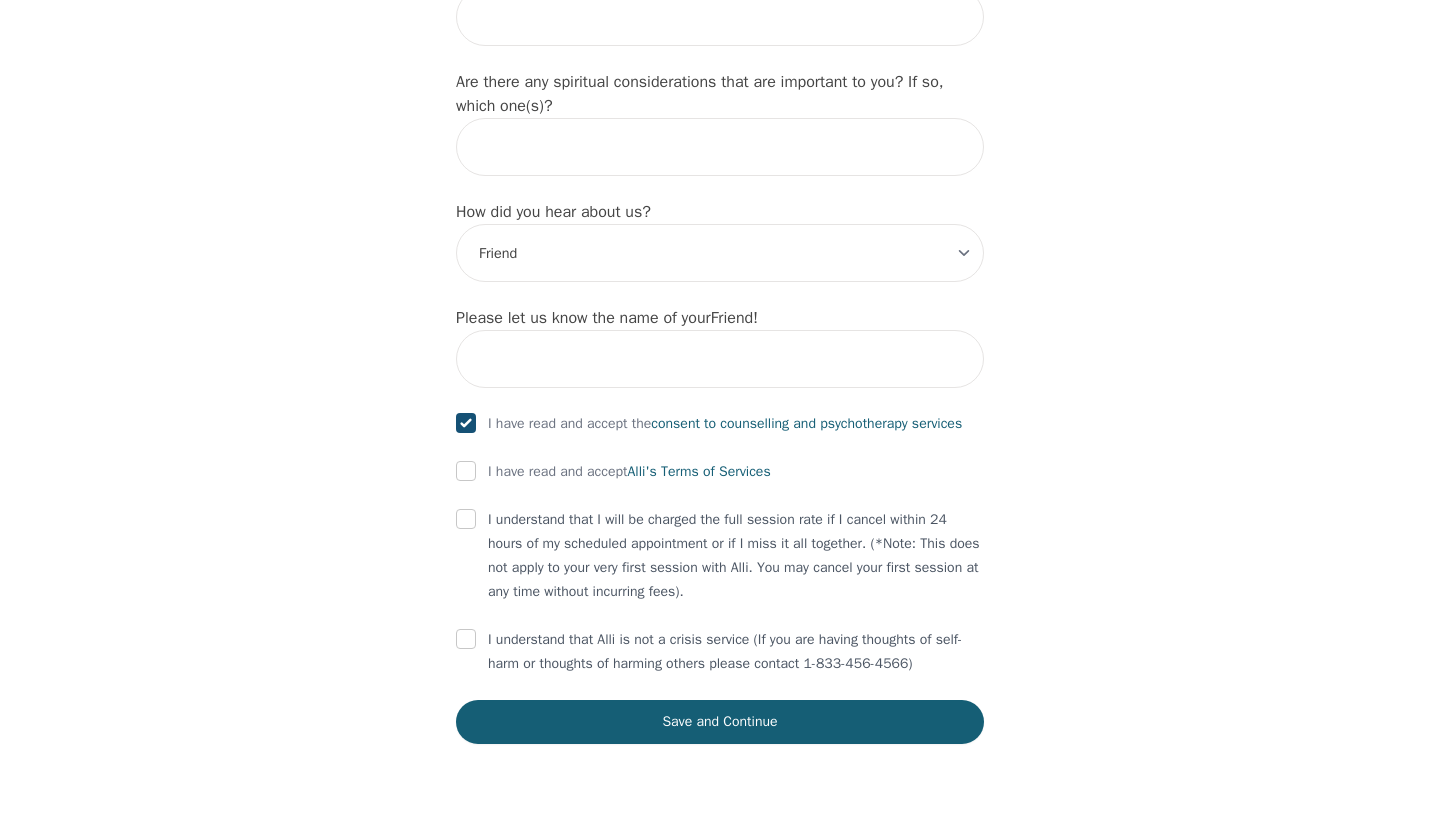 checkbox on "true" 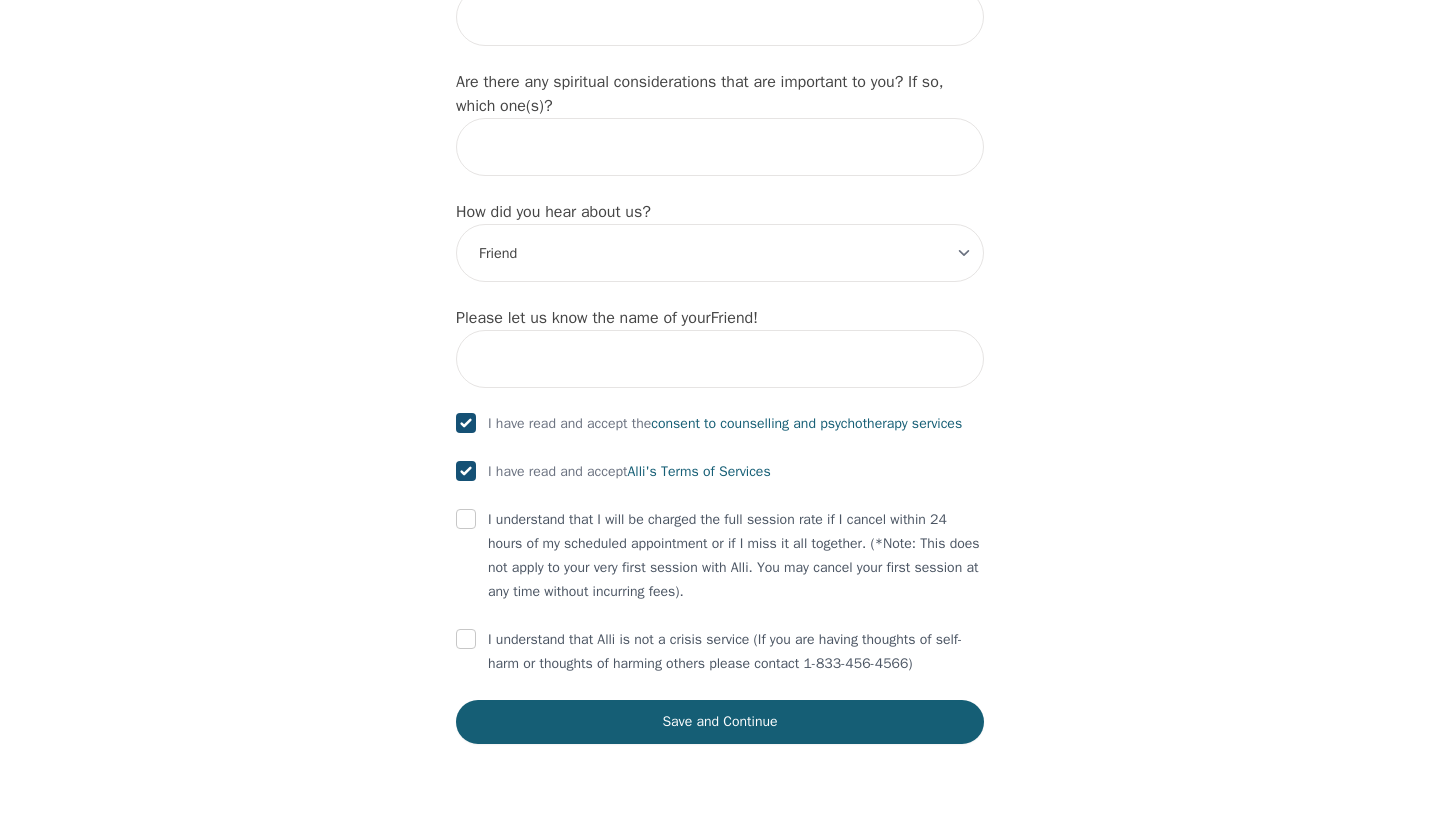checkbox on "true" 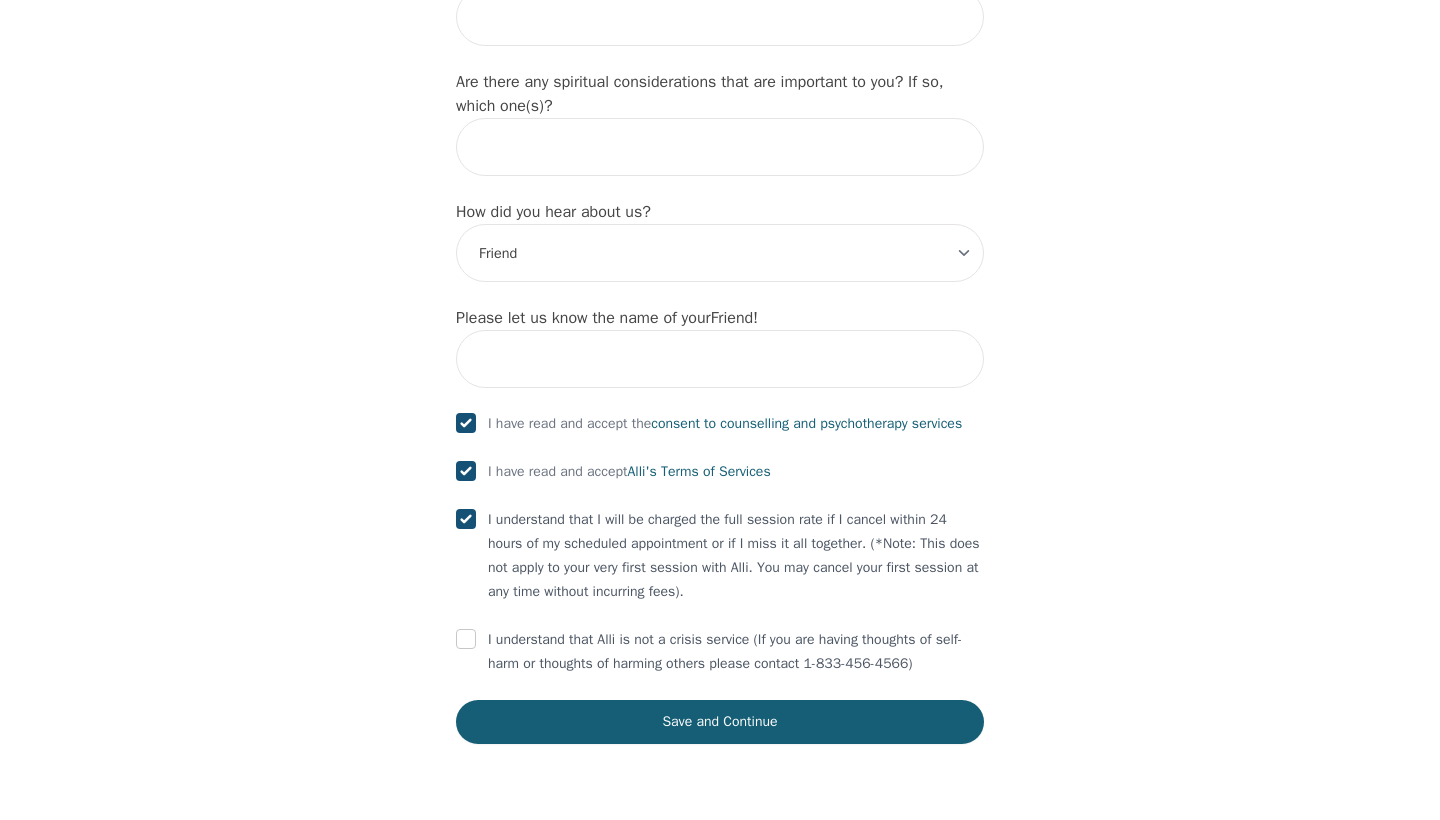 checkbox on "true" 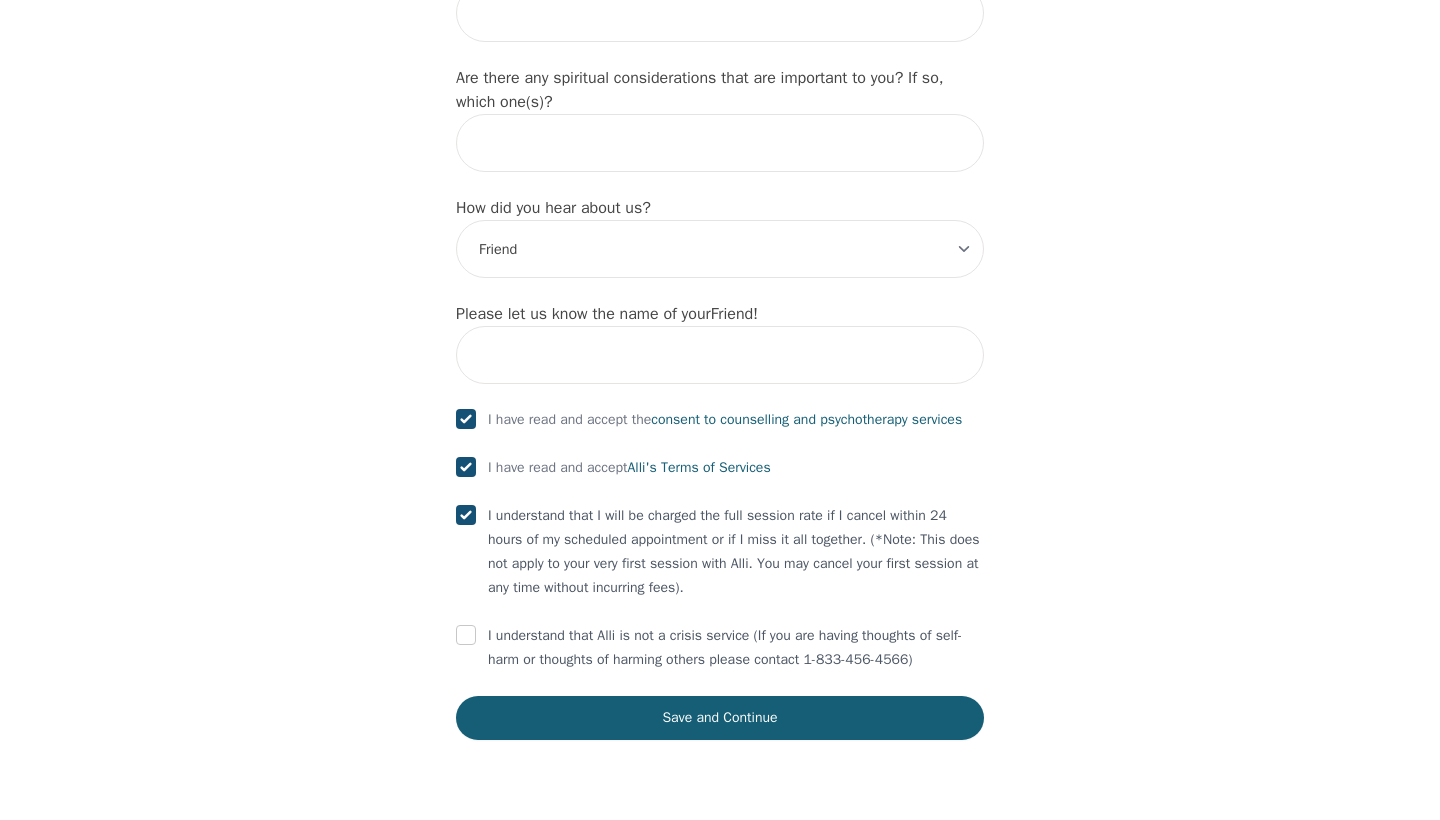 scroll, scrollTop: 2370, scrollLeft: 0, axis: vertical 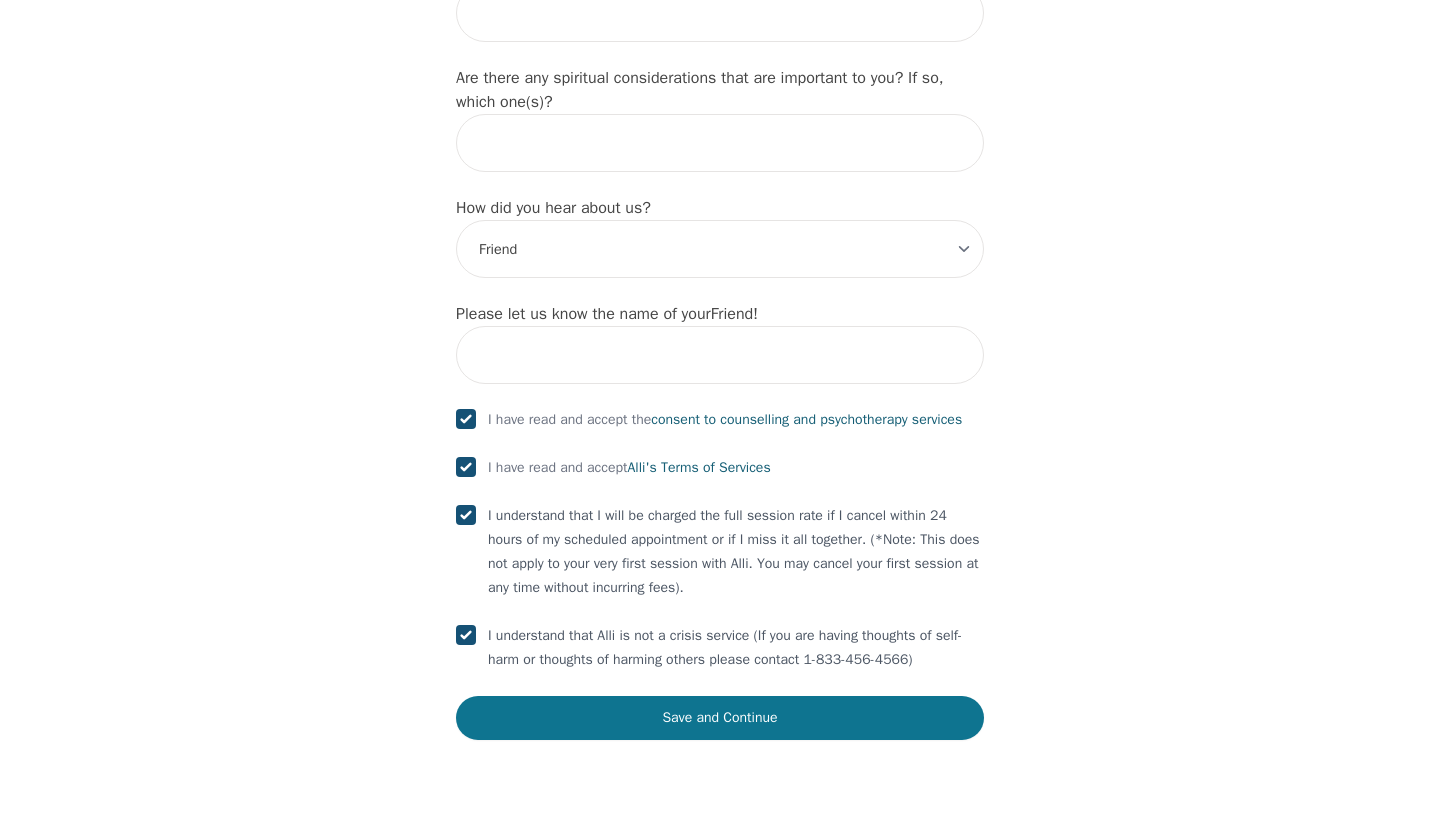 click on "Save and Continue" at bounding box center [720, 718] 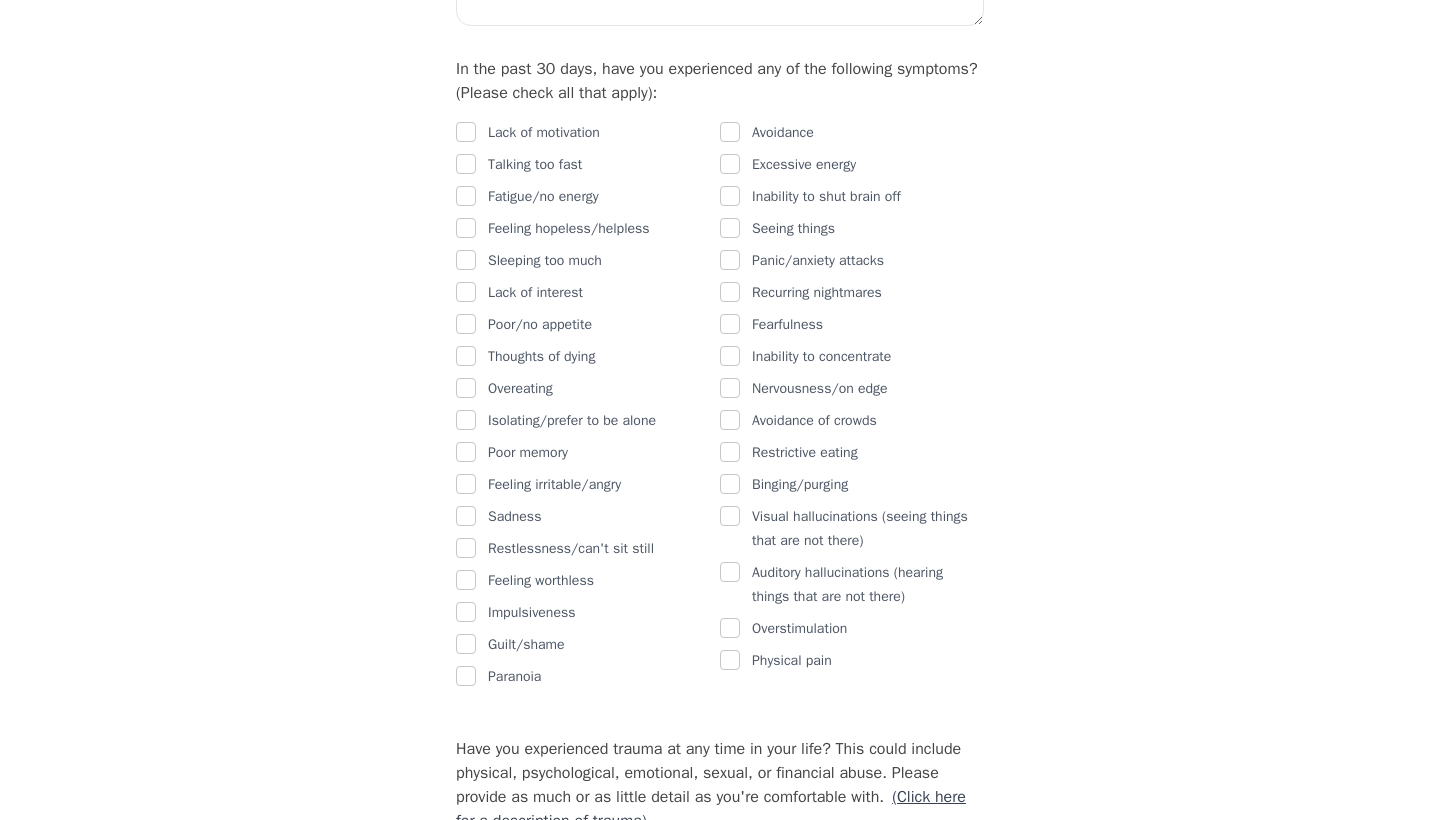 scroll, scrollTop: 1204, scrollLeft: 0, axis: vertical 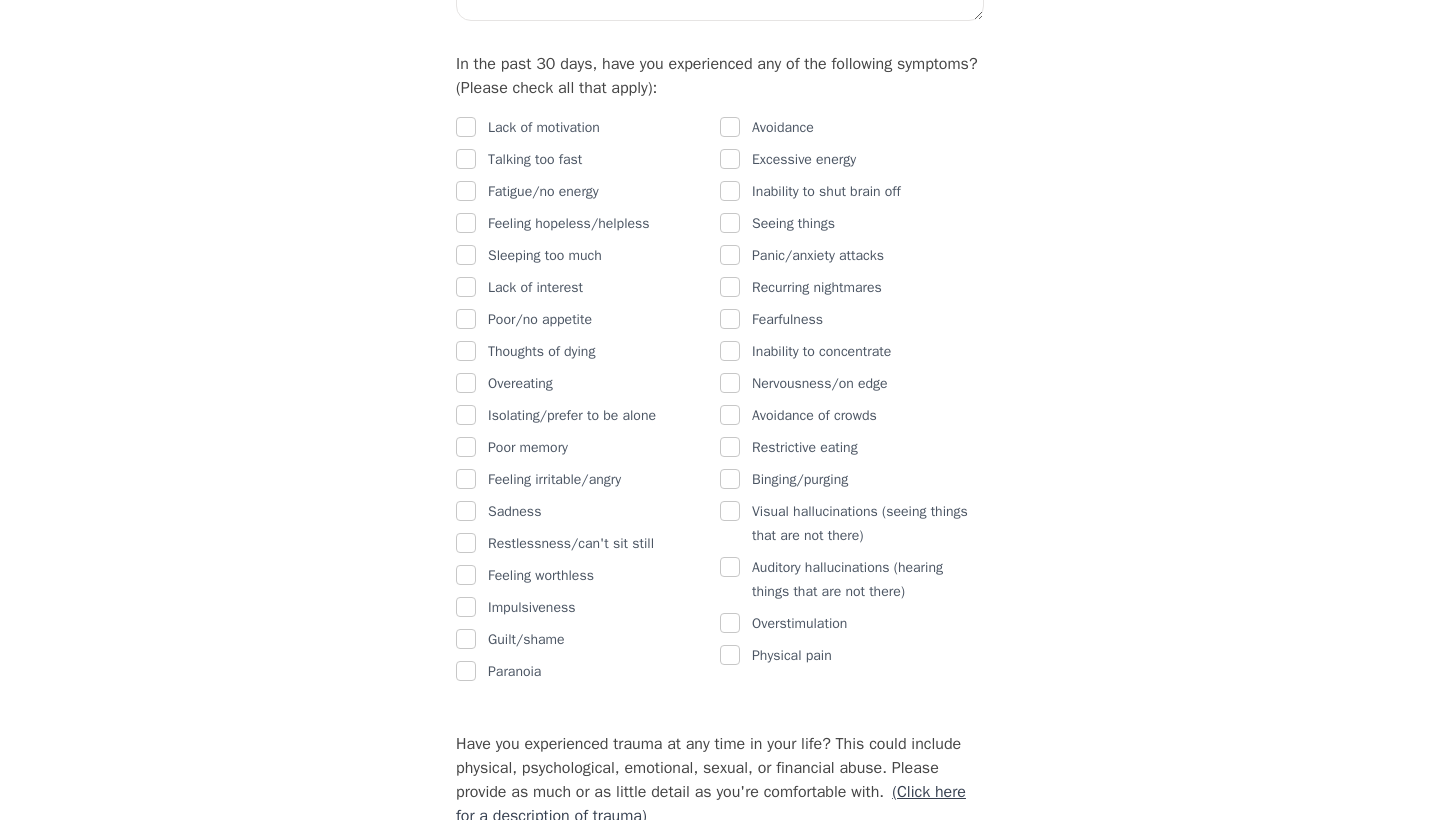 click at bounding box center [466, 191] 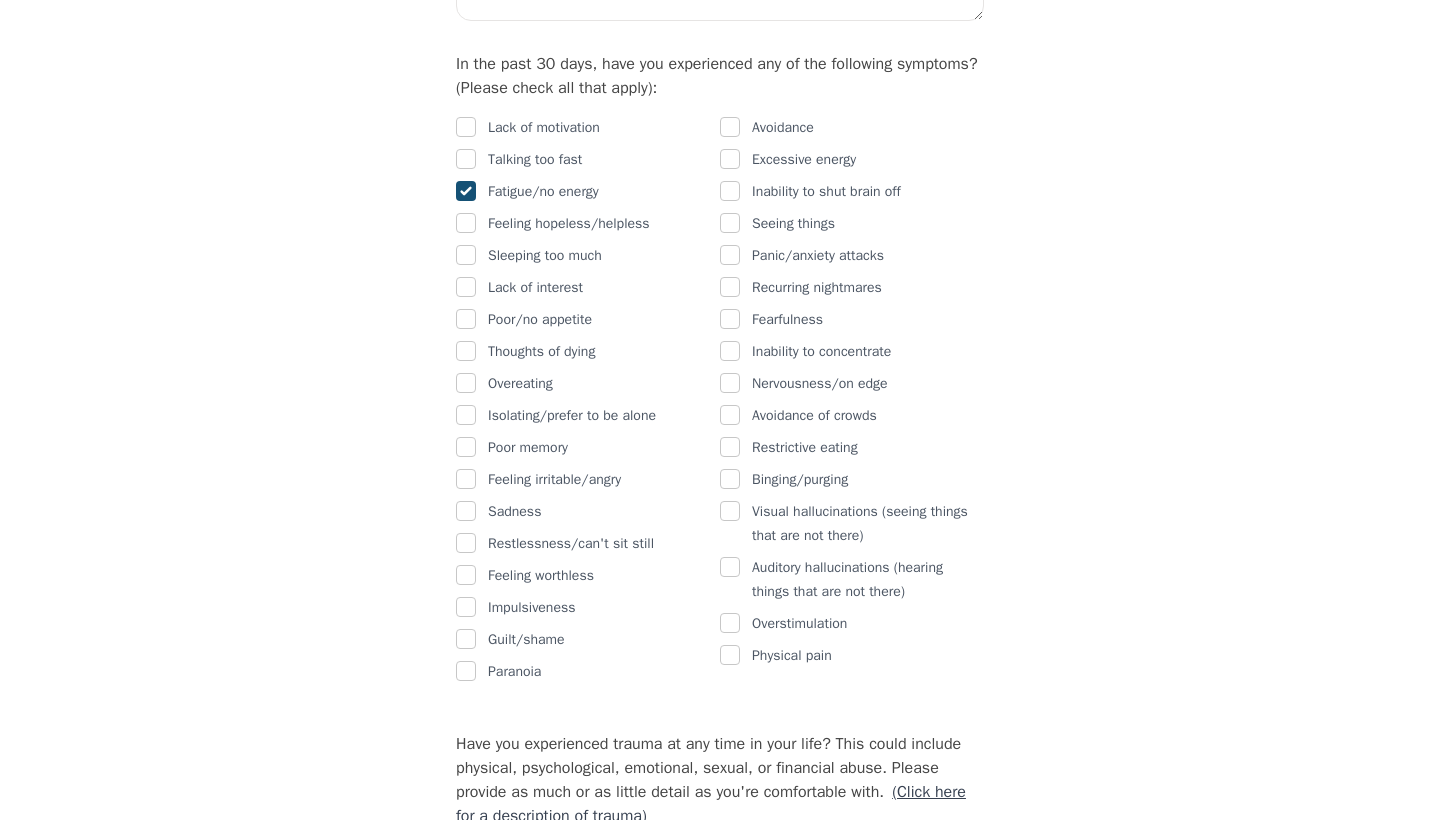 checkbox on "true" 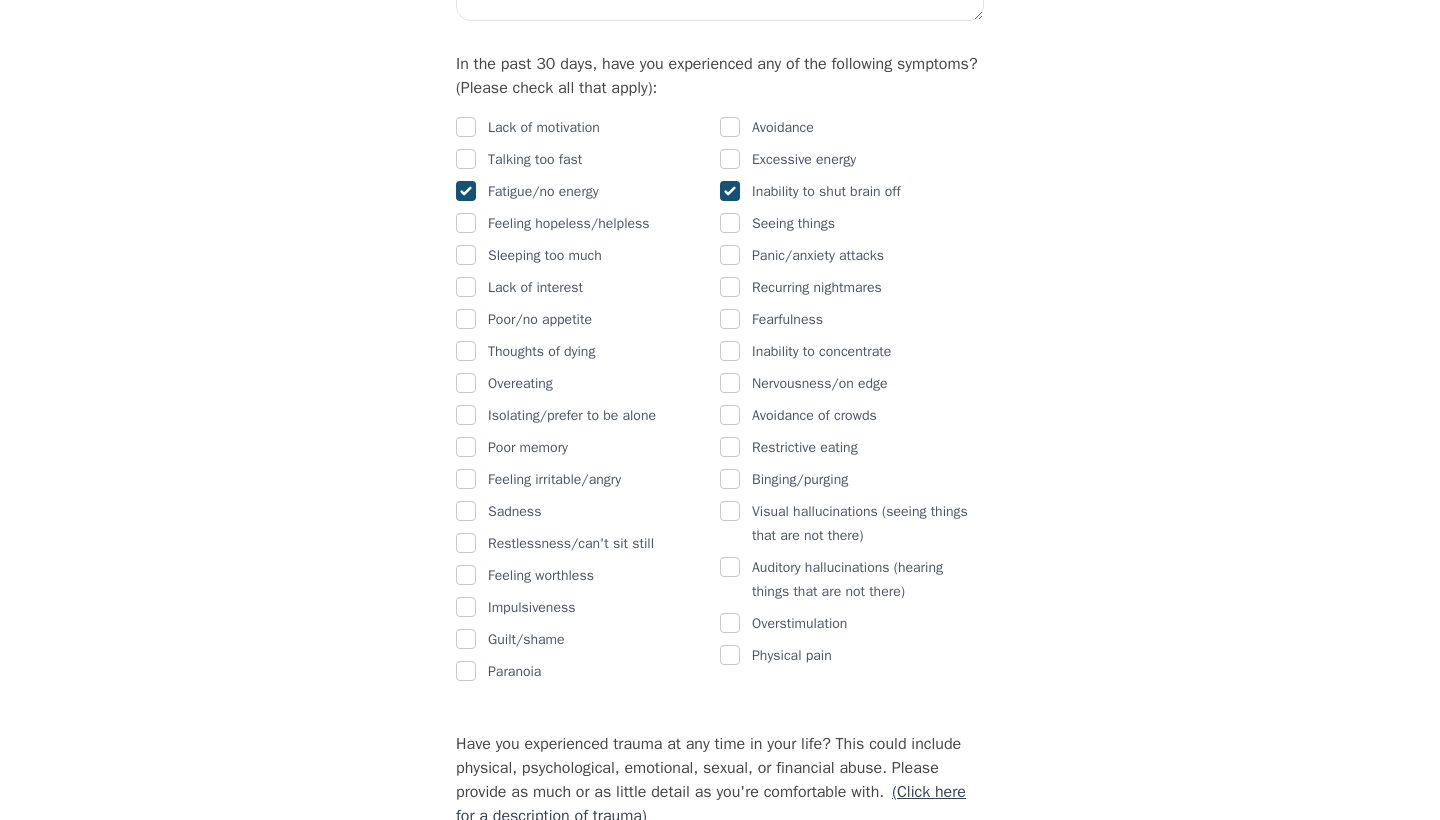 checkbox on "true" 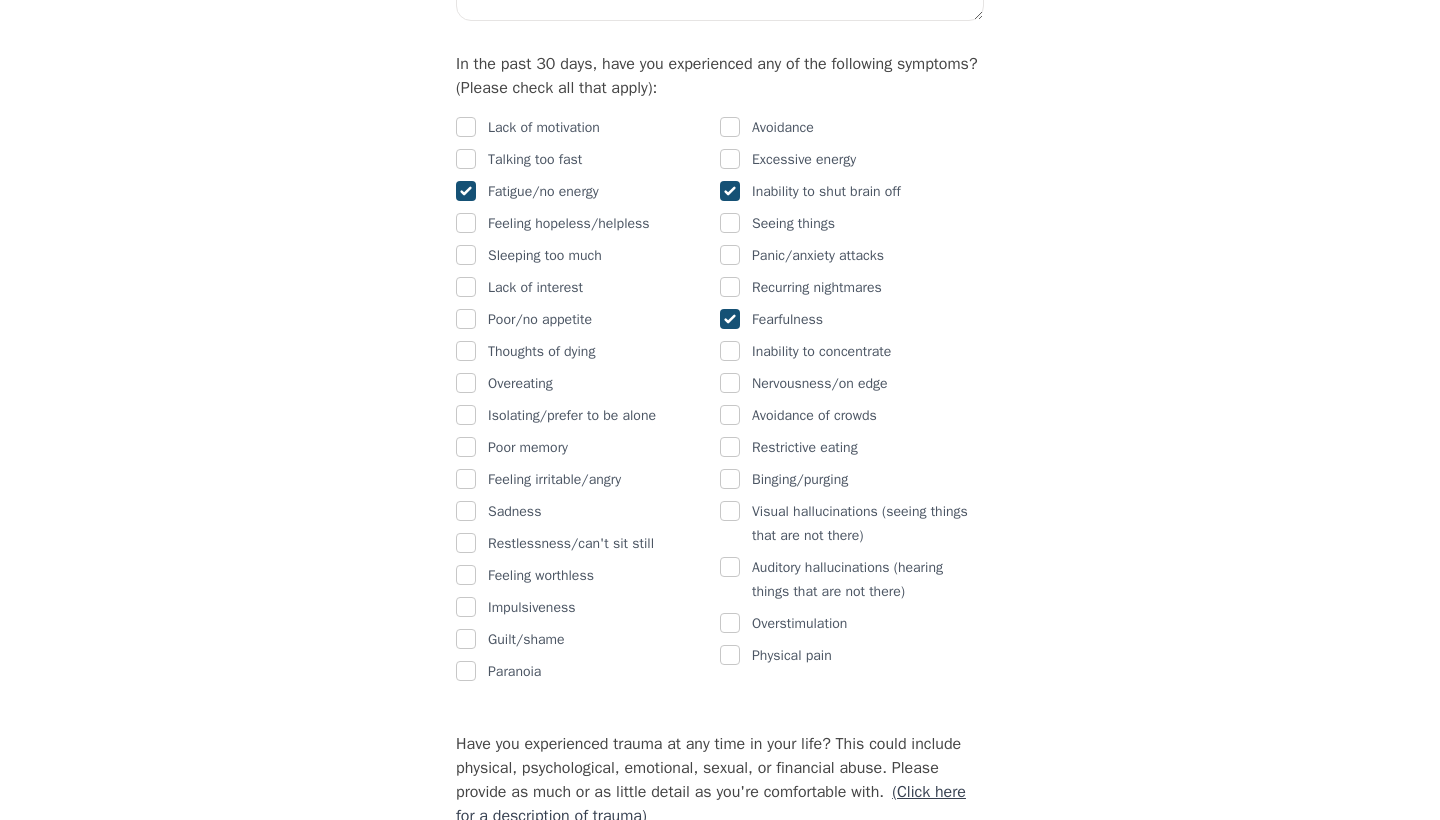 checkbox on "true" 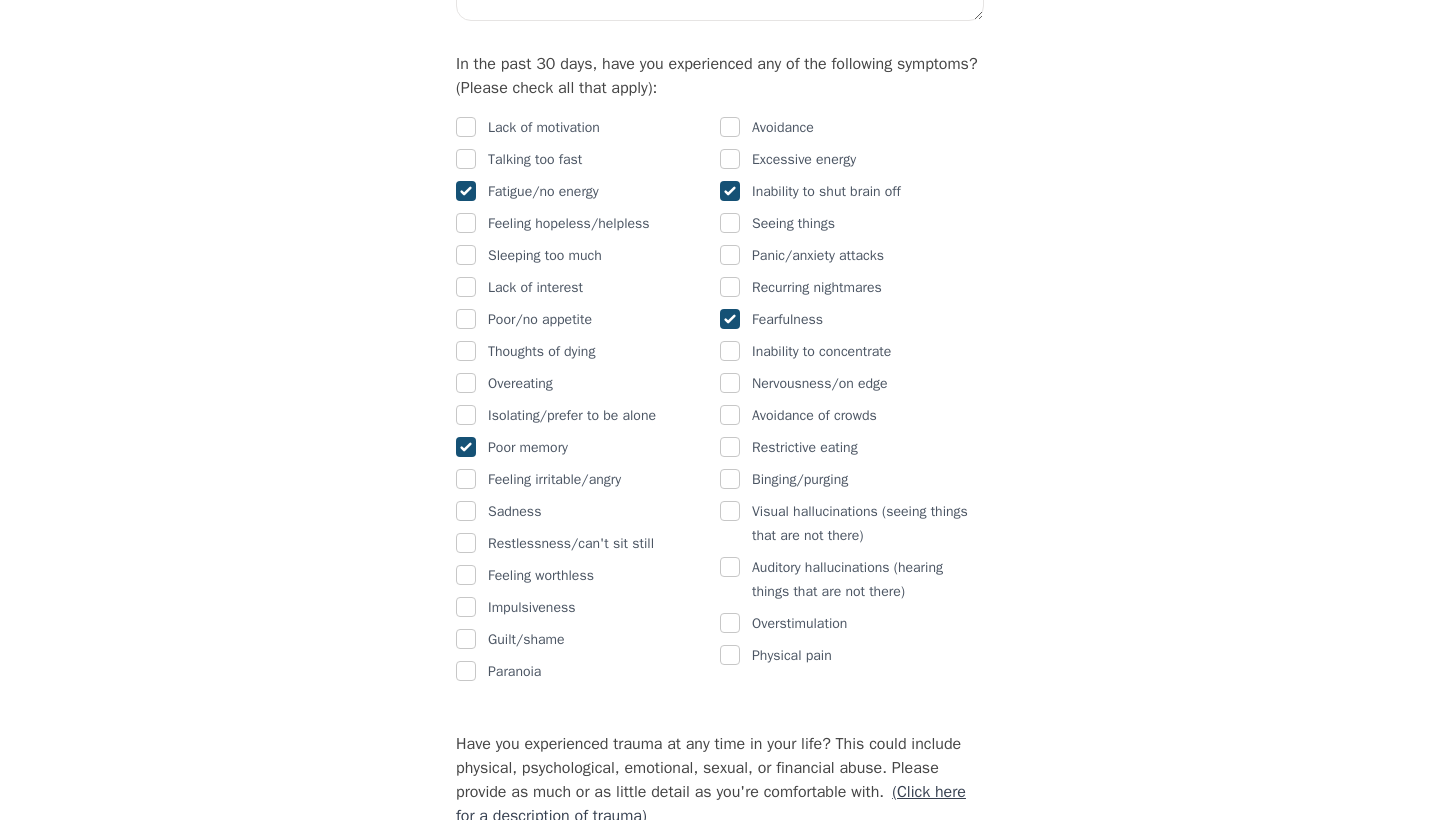checkbox on "true" 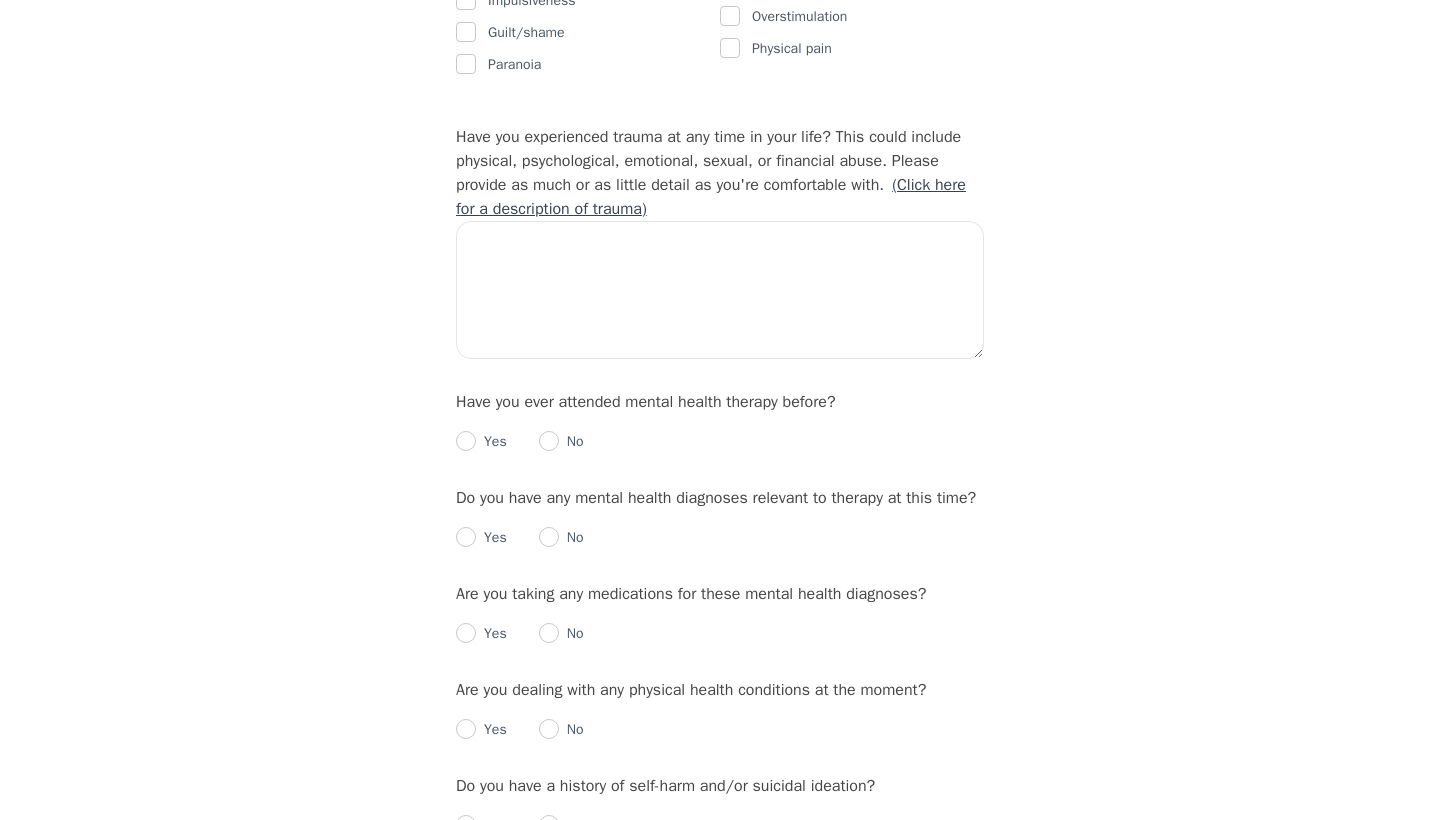 scroll, scrollTop: 1963, scrollLeft: 0, axis: vertical 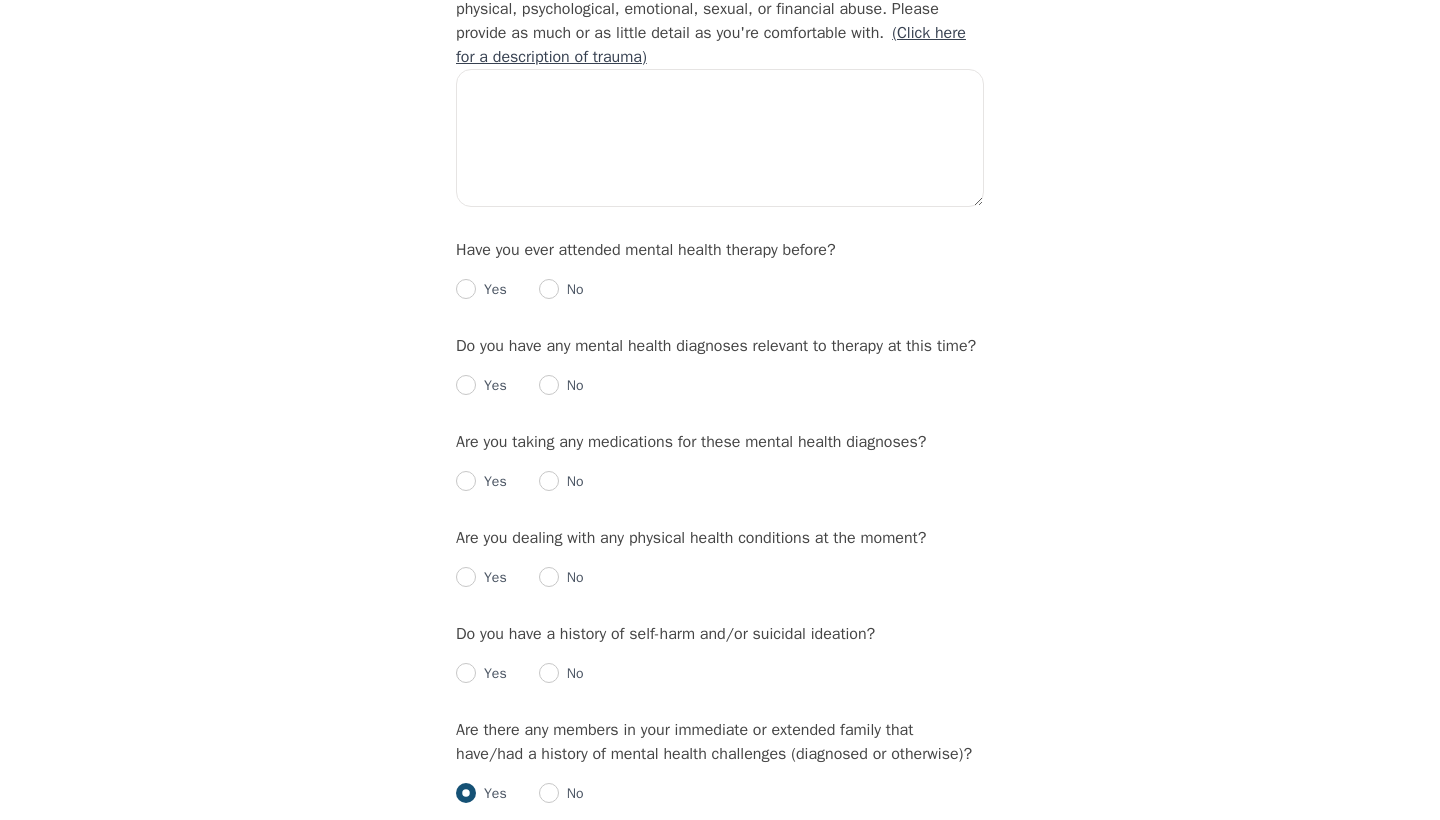 click at bounding box center (549, 289) 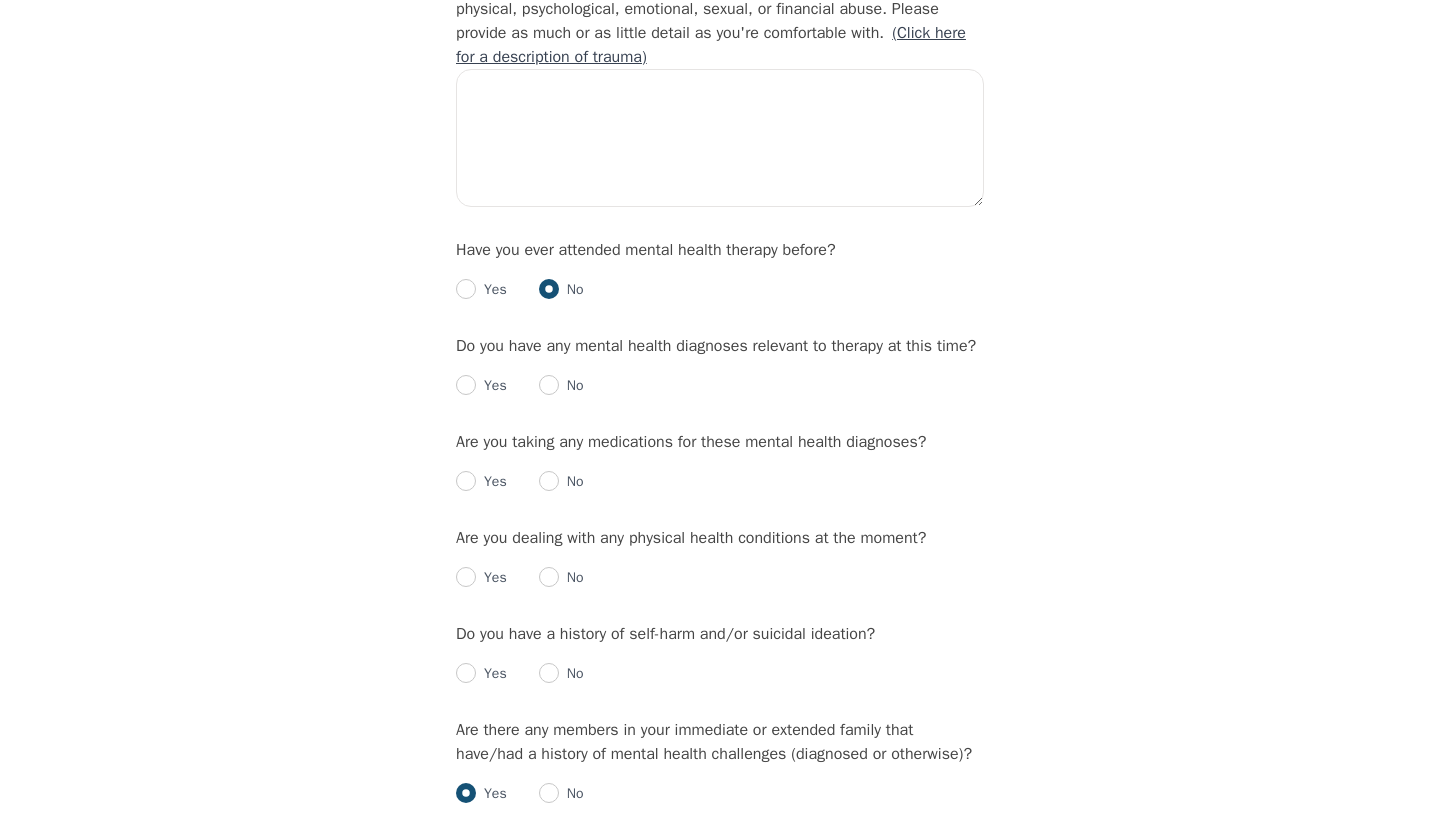 radio on "true" 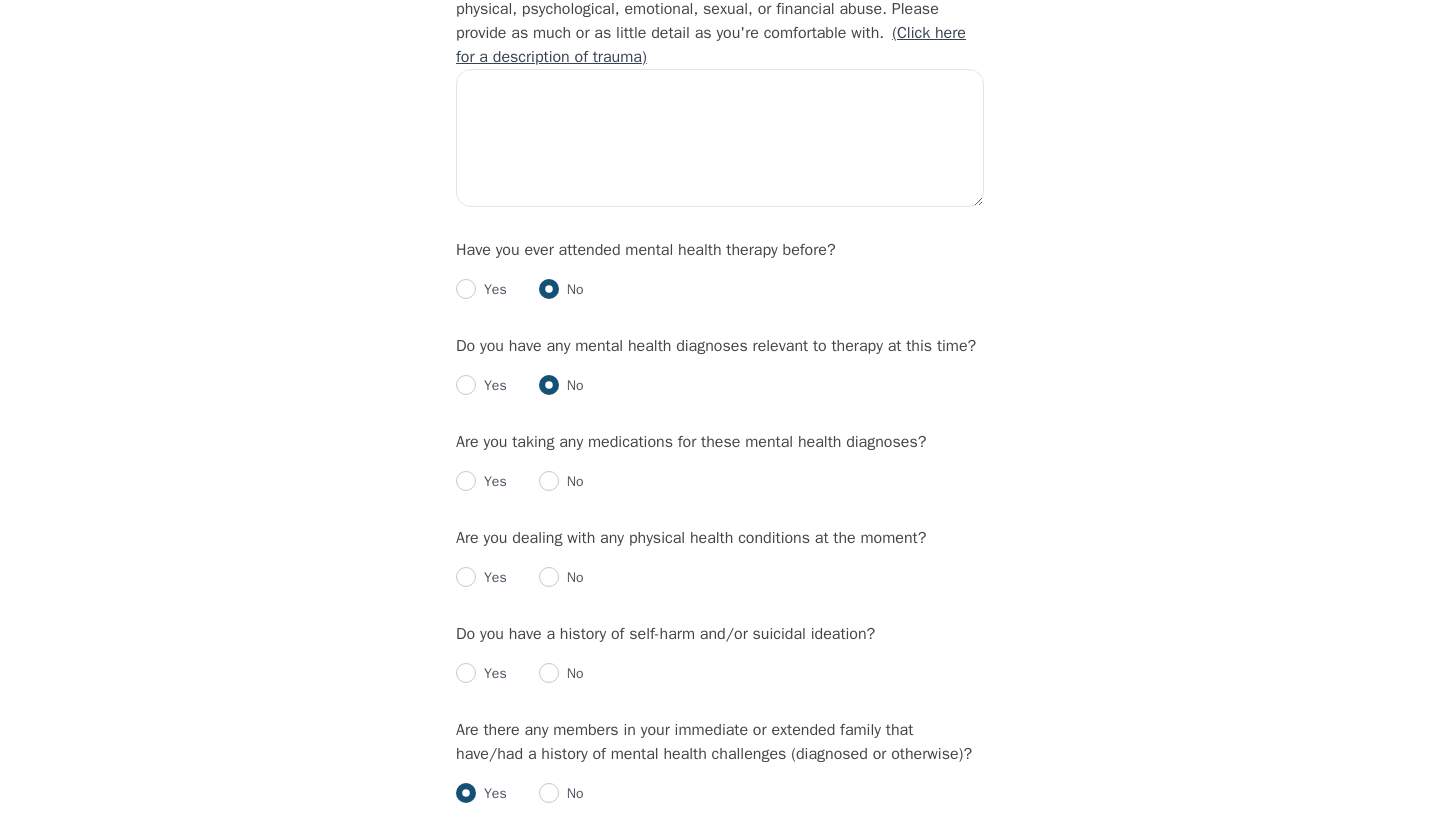 radio on "true" 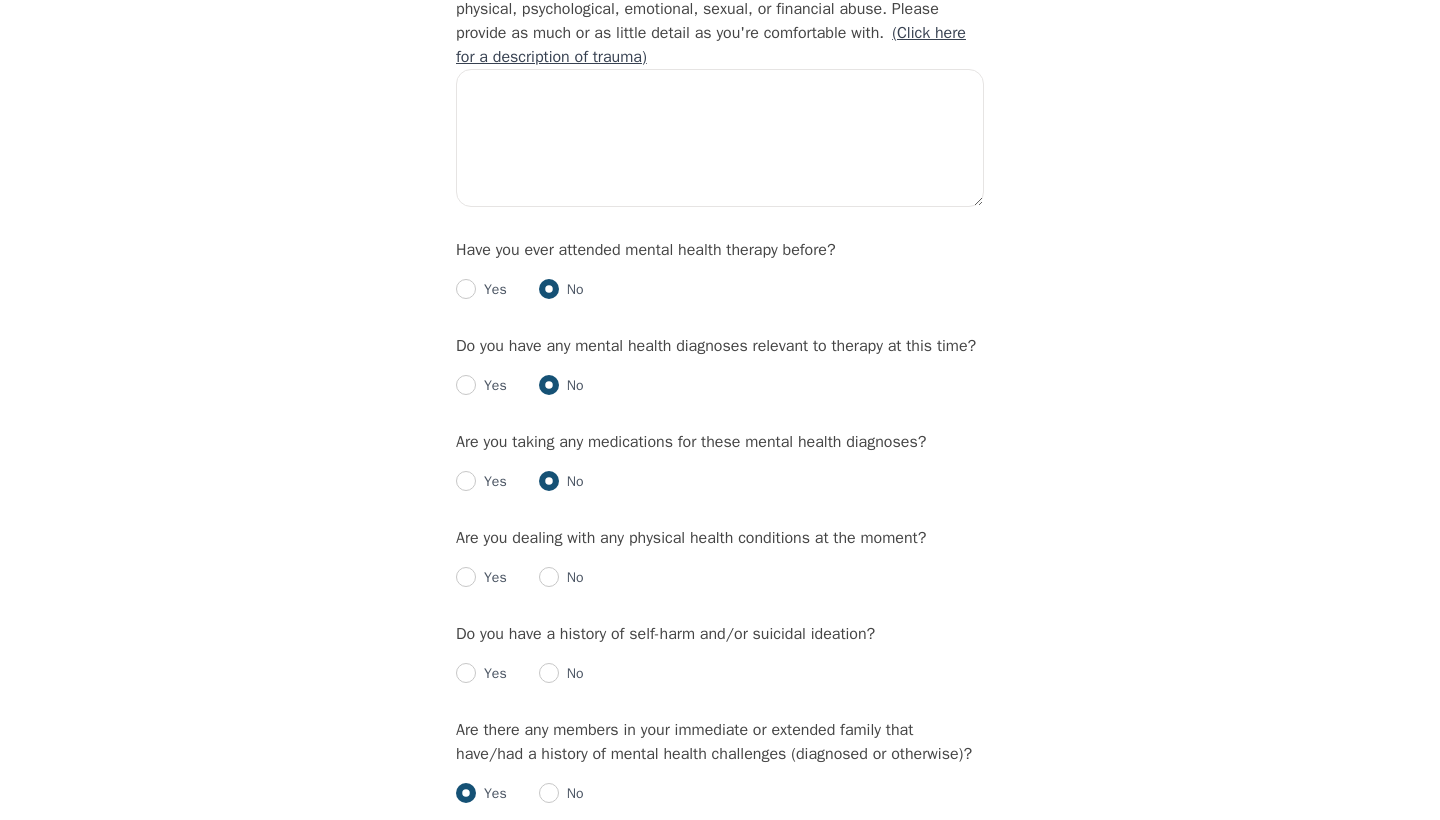radio on "true" 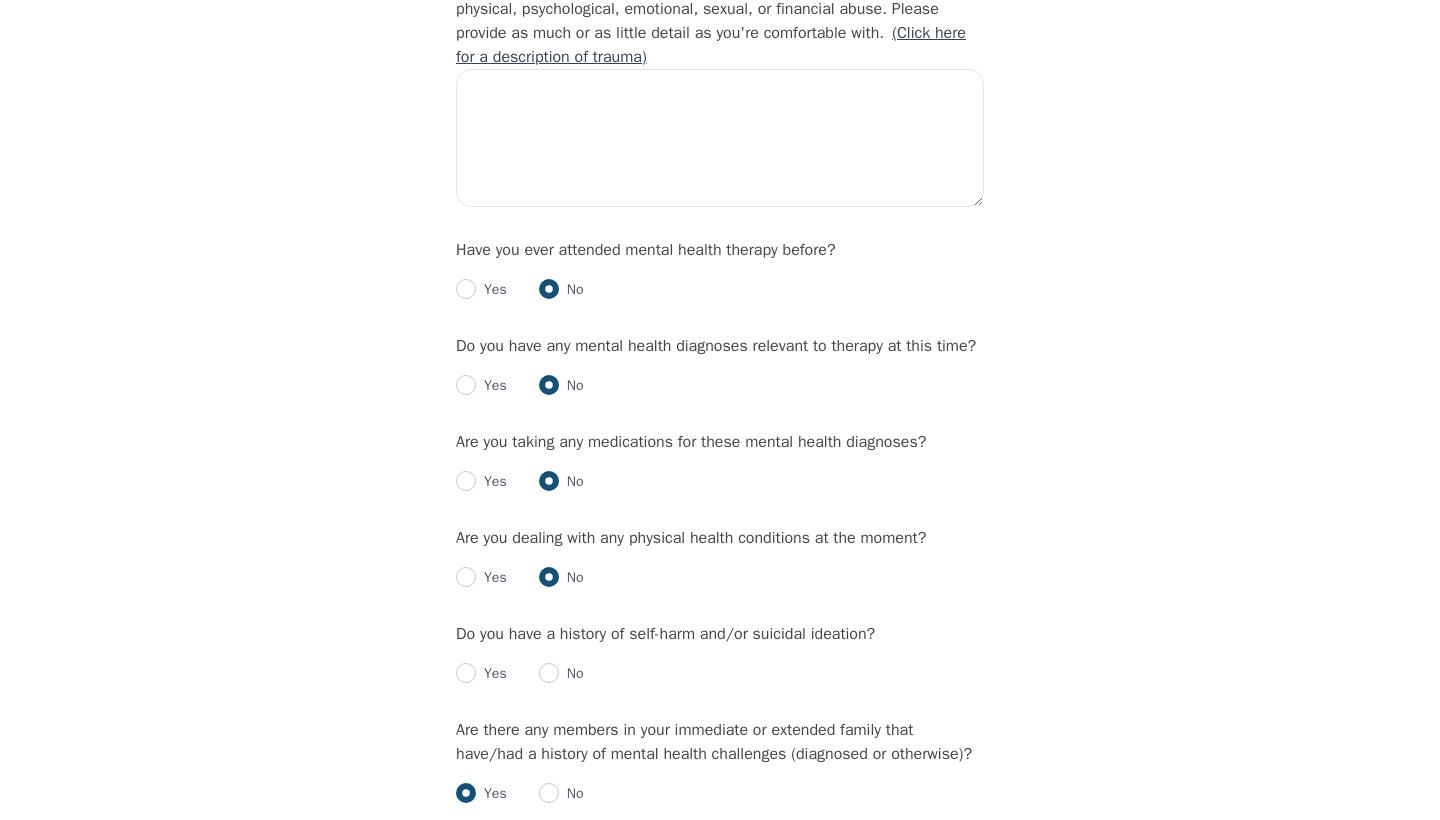 radio on "true" 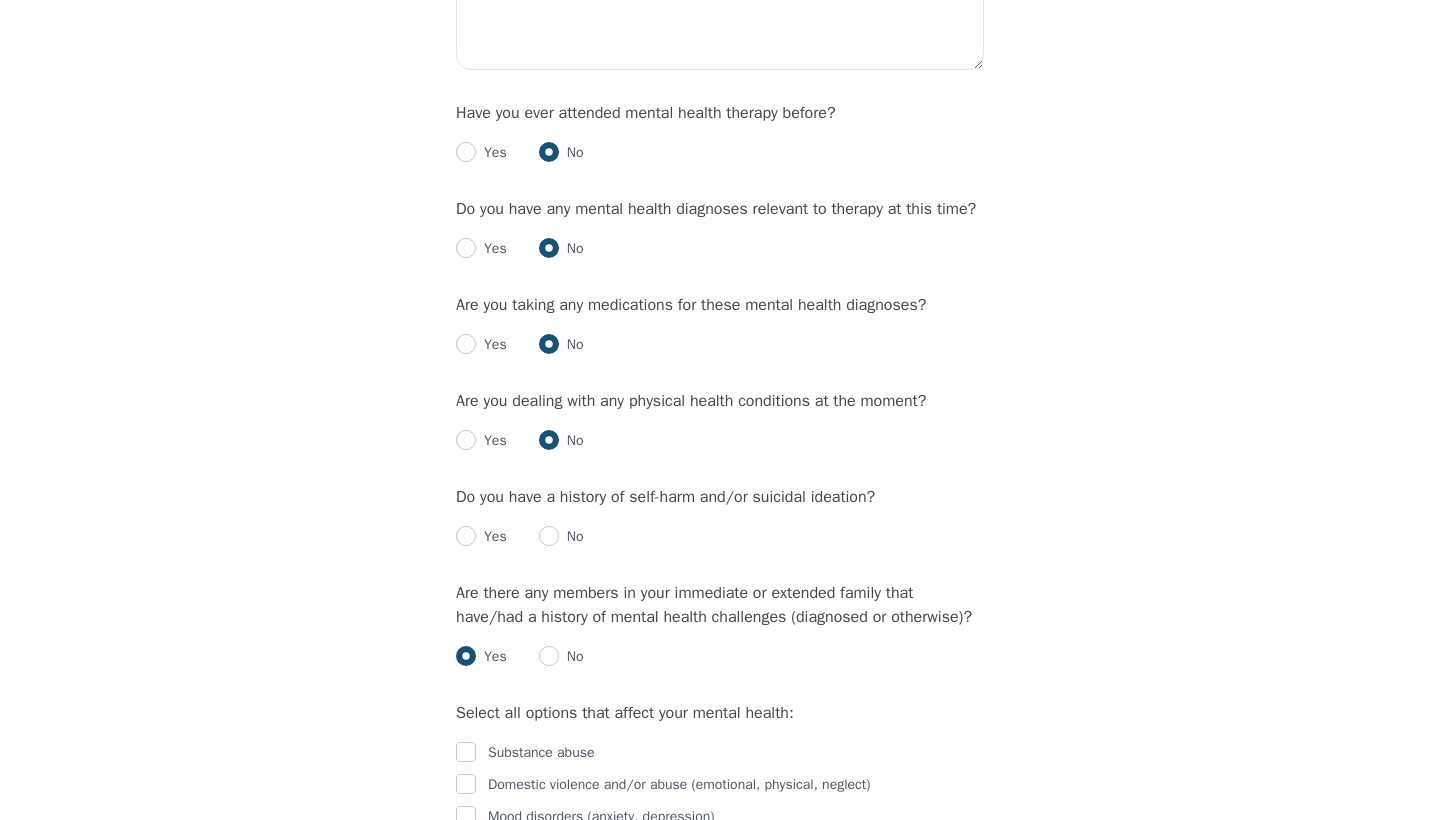 scroll, scrollTop: 2128, scrollLeft: 0, axis: vertical 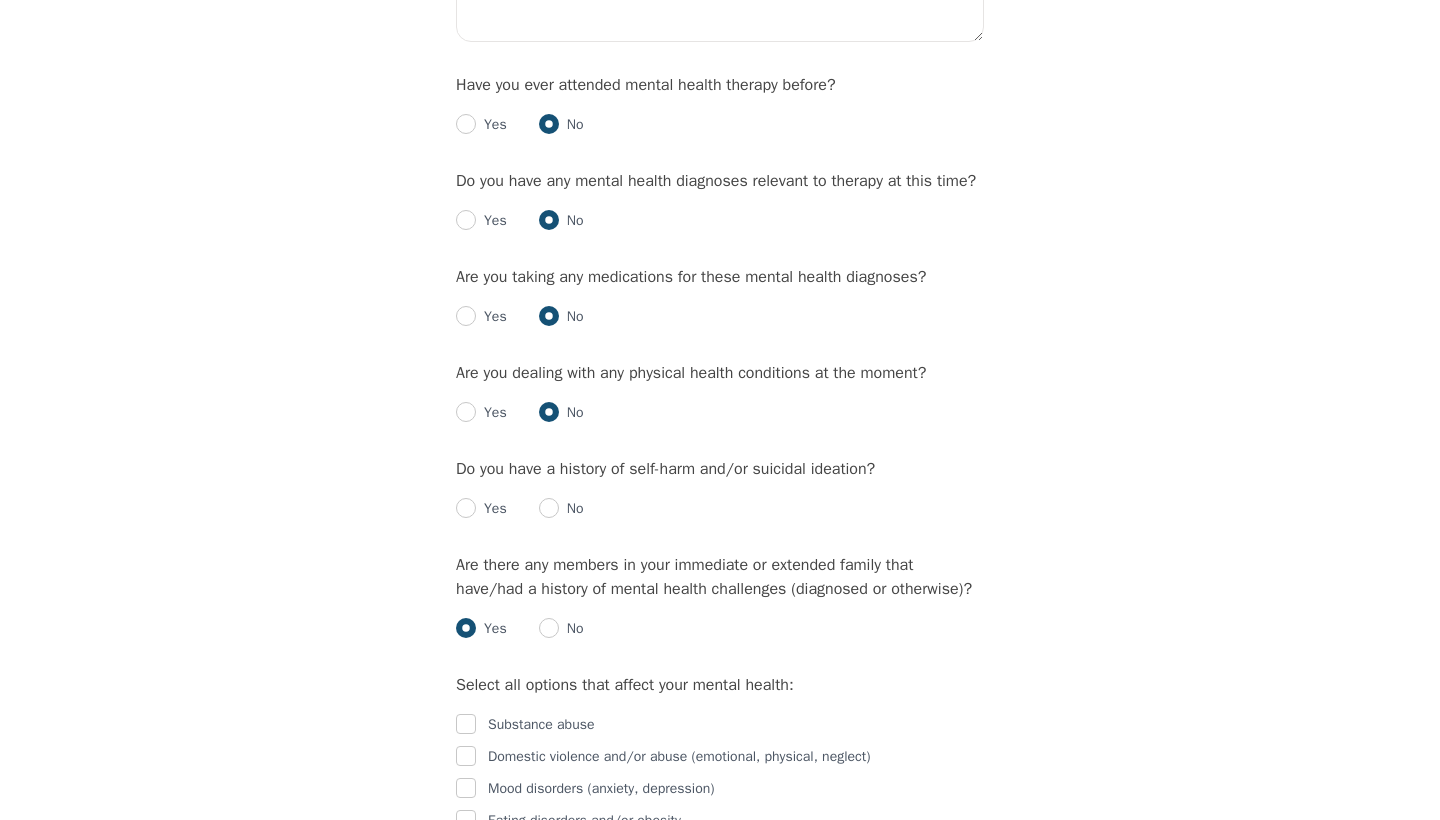click at bounding box center (549, 508) 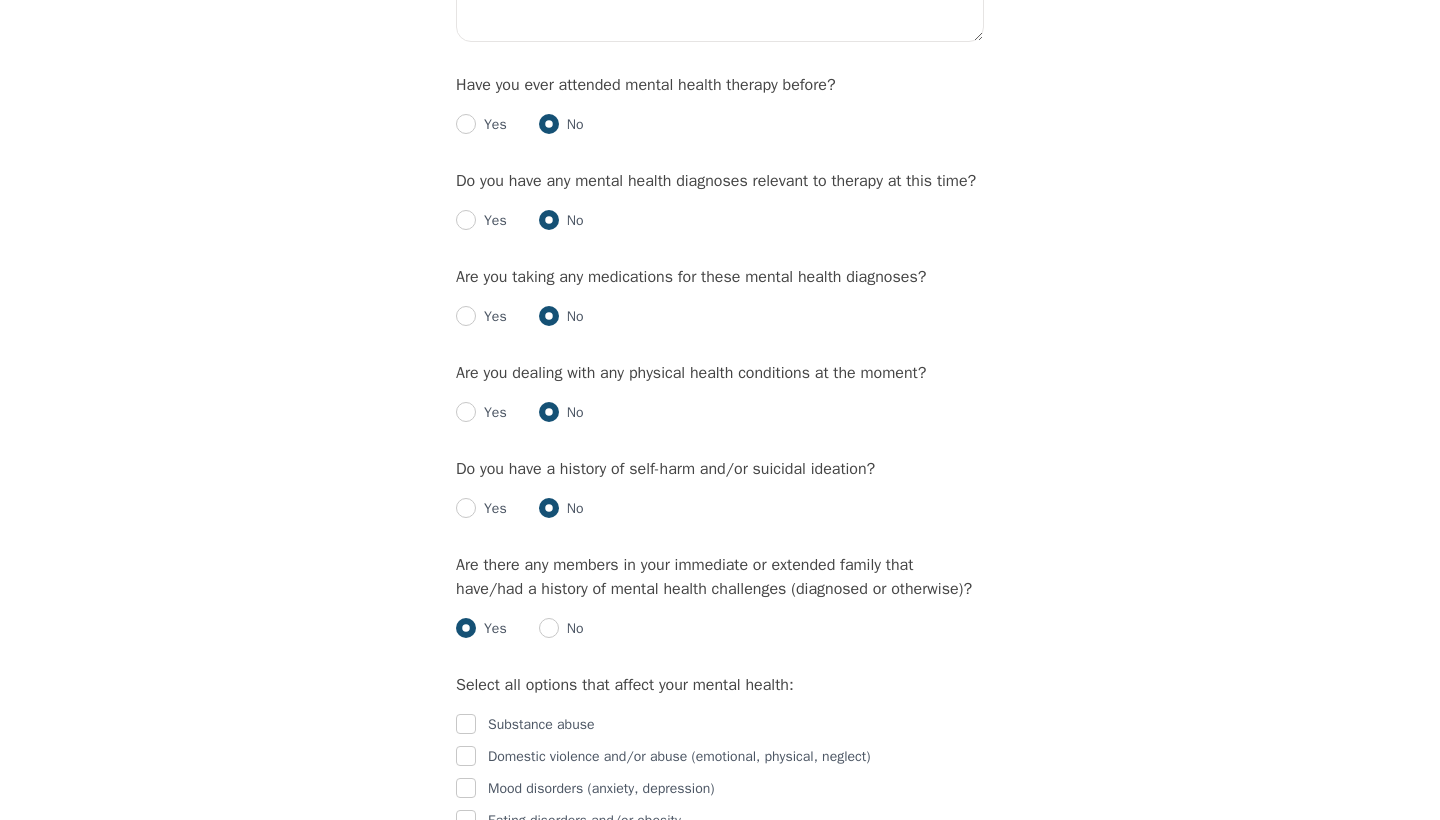 radio on "true" 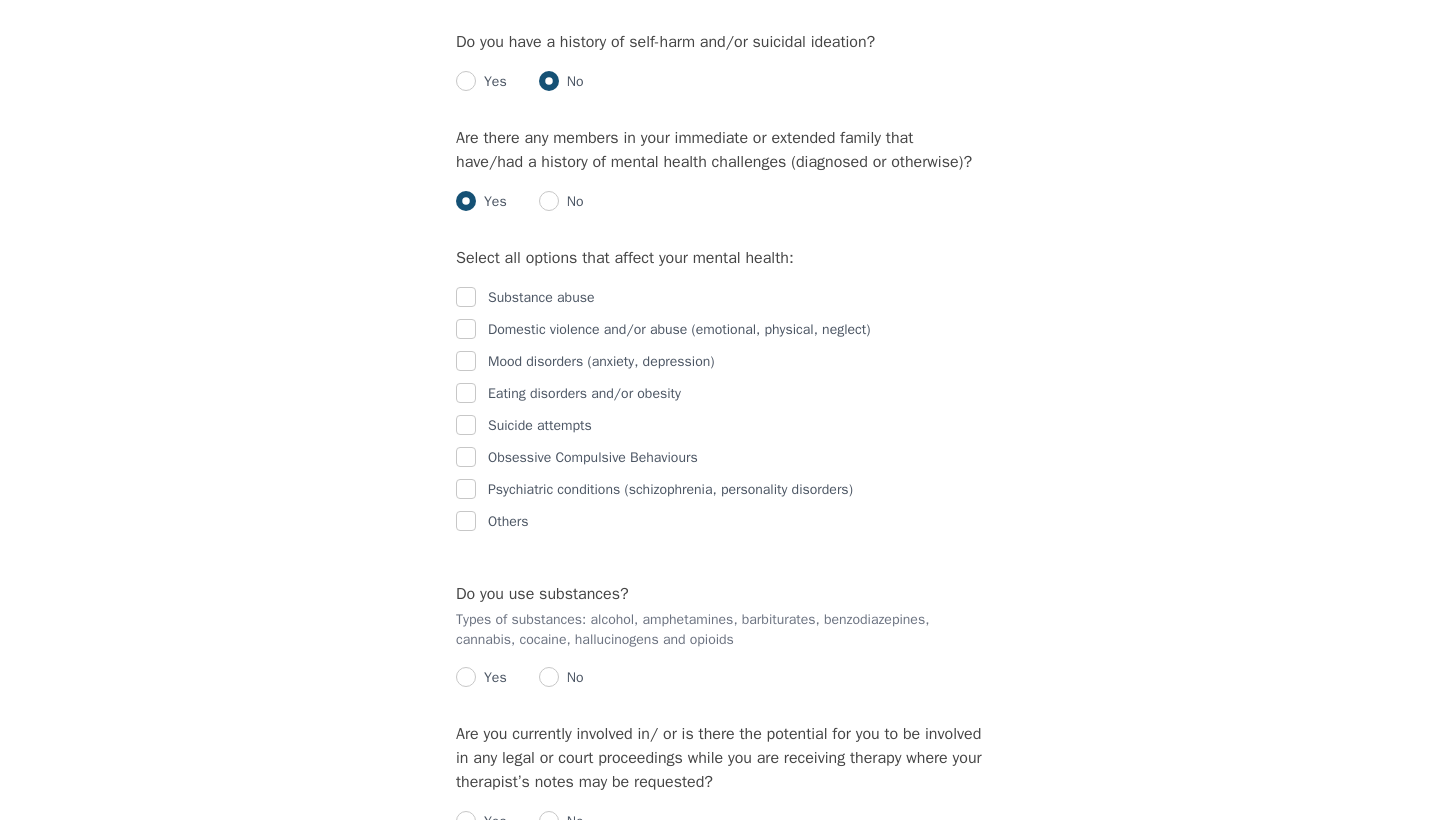 scroll, scrollTop: 2566, scrollLeft: 0, axis: vertical 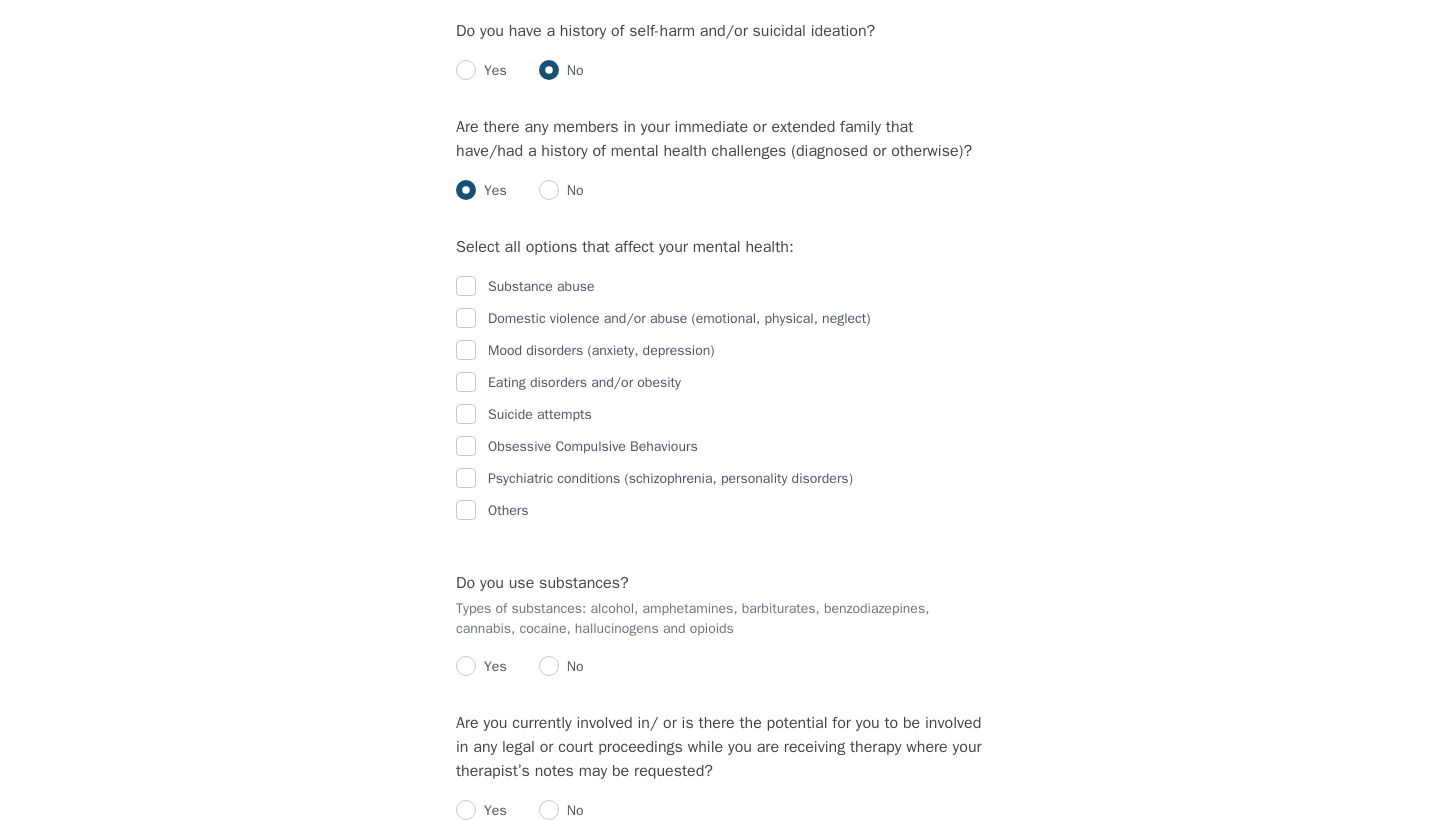 click at bounding box center (466, 350) 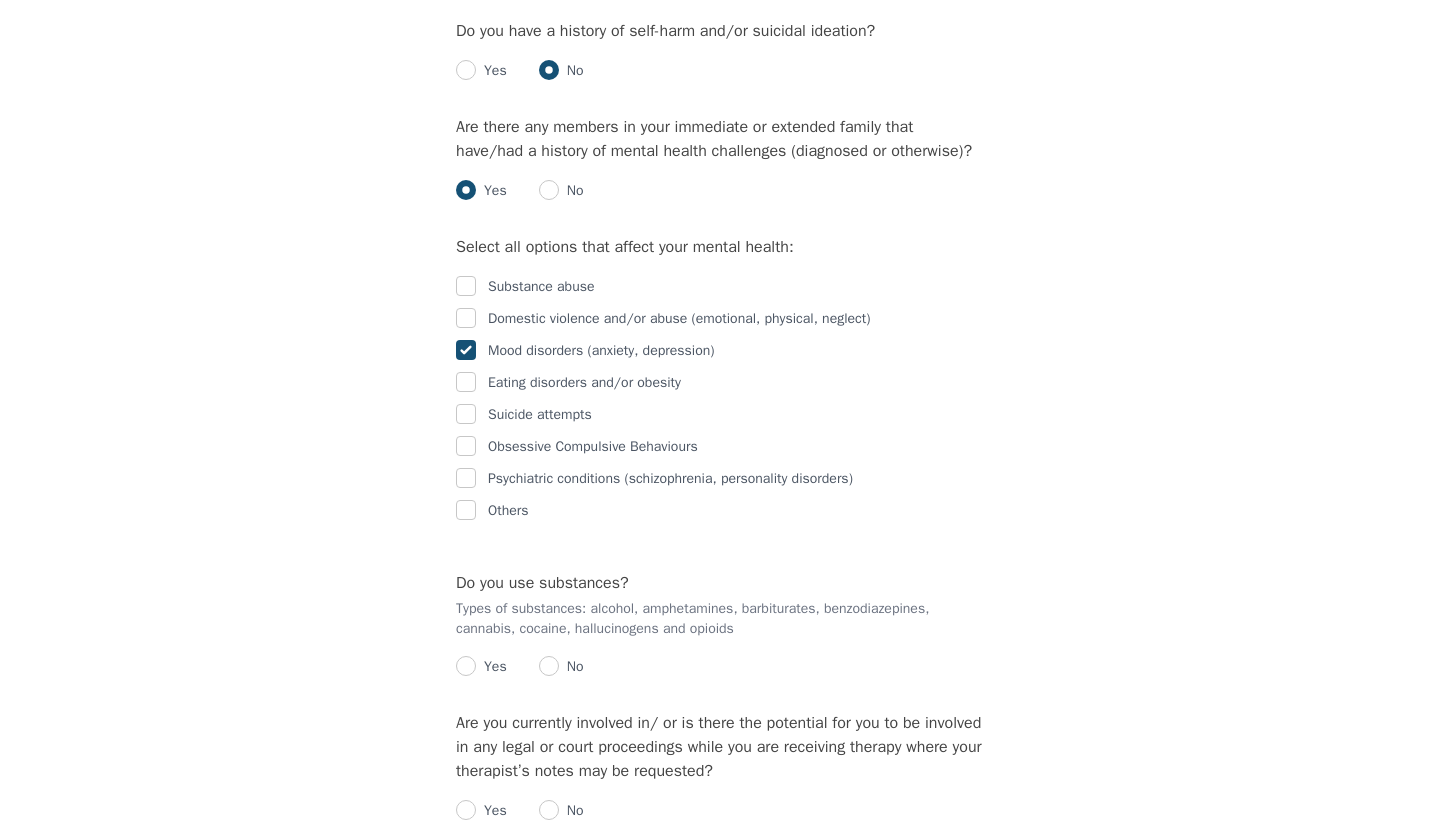 checkbox on "true" 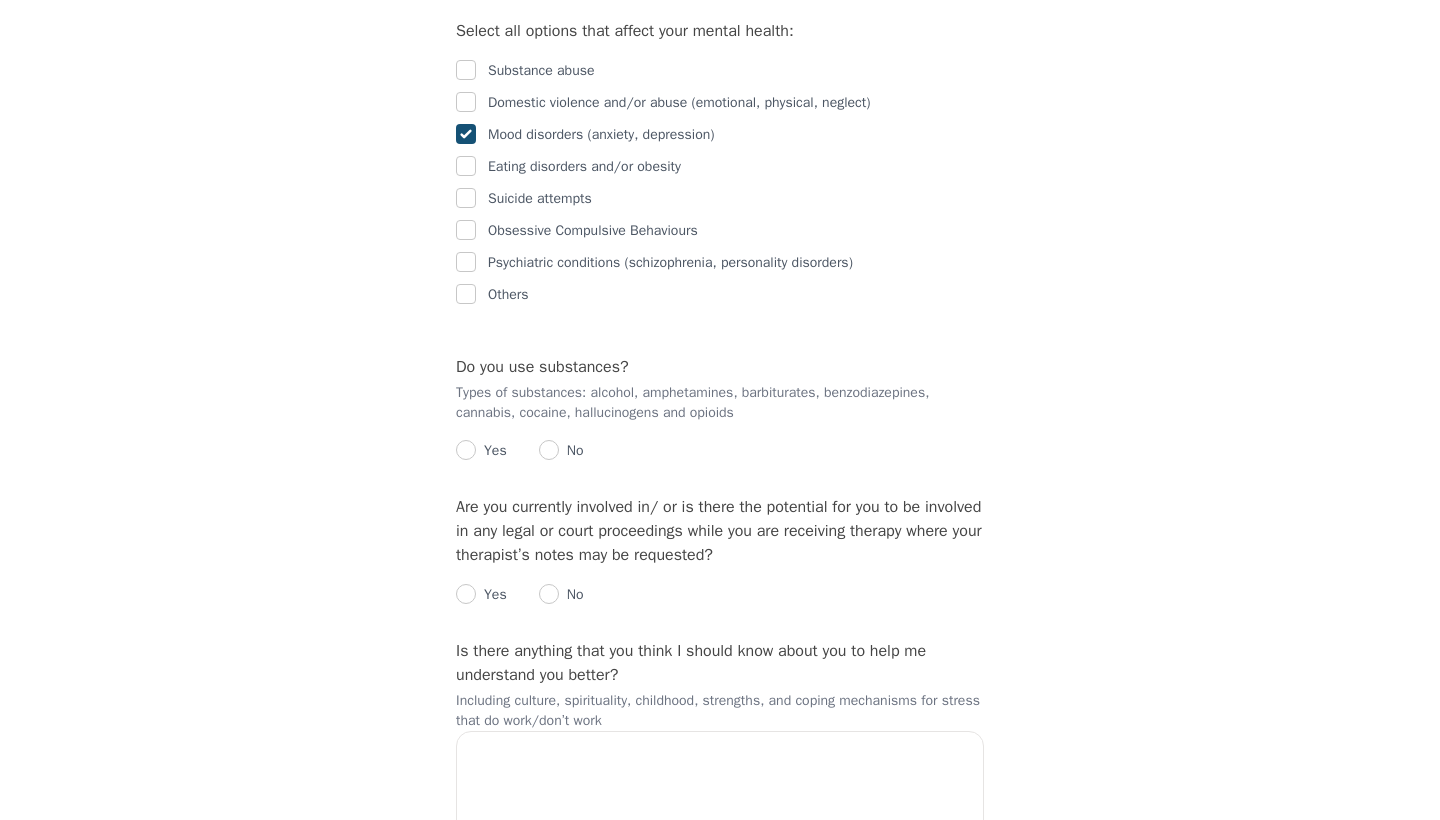 scroll, scrollTop: 2876, scrollLeft: 0, axis: vertical 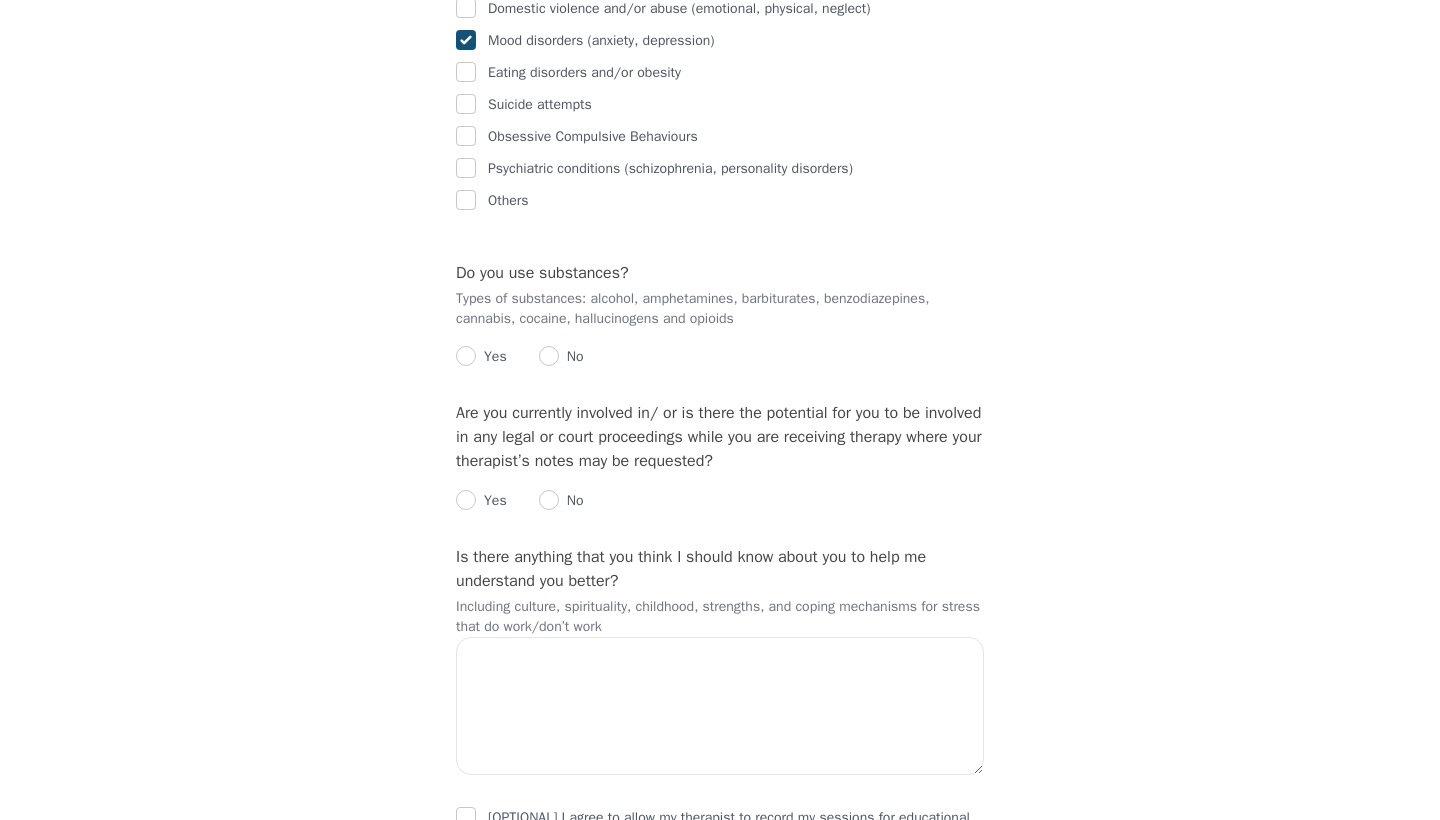 click at bounding box center (549, 356) 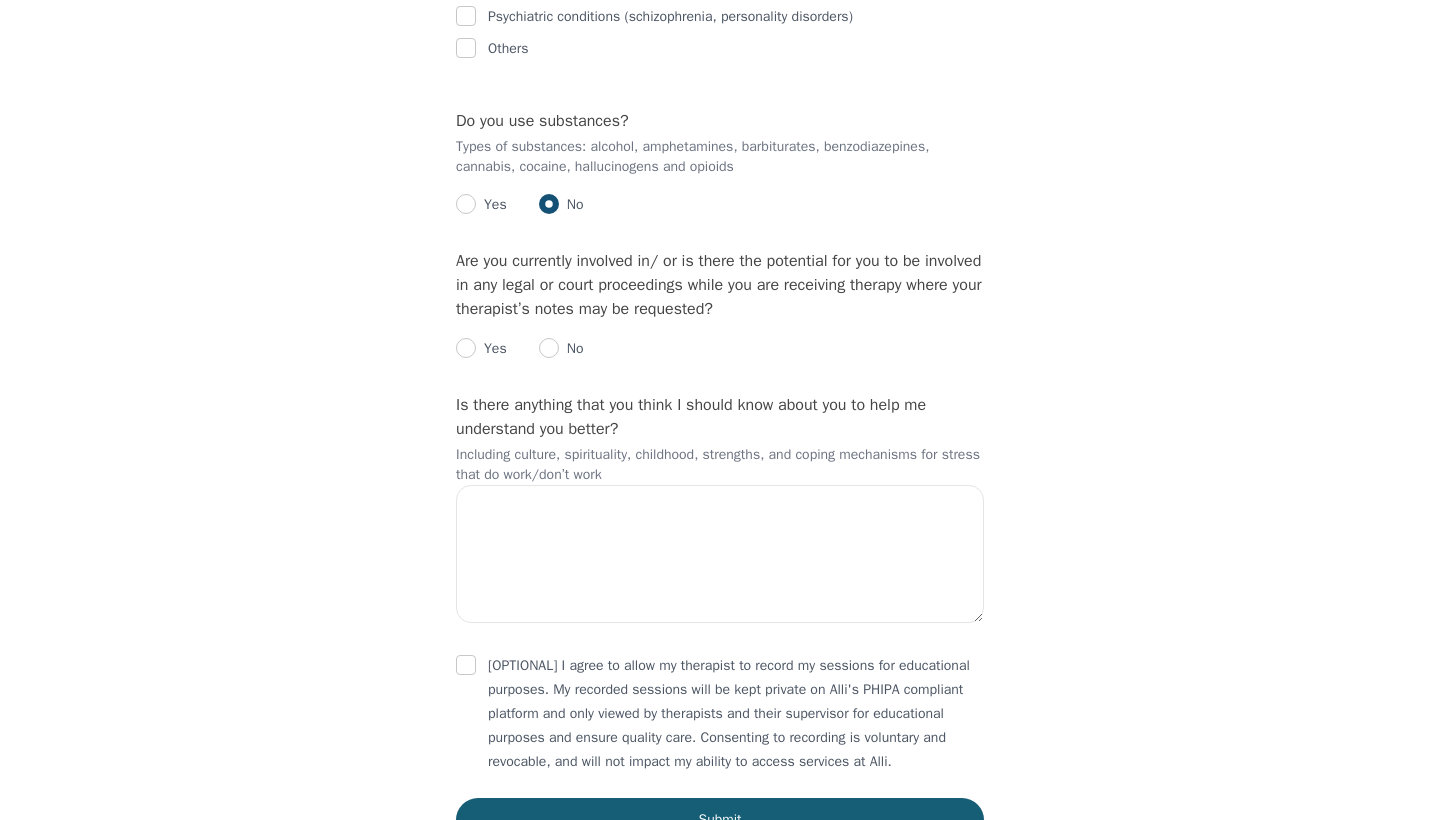 scroll, scrollTop: 3036, scrollLeft: 0, axis: vertical 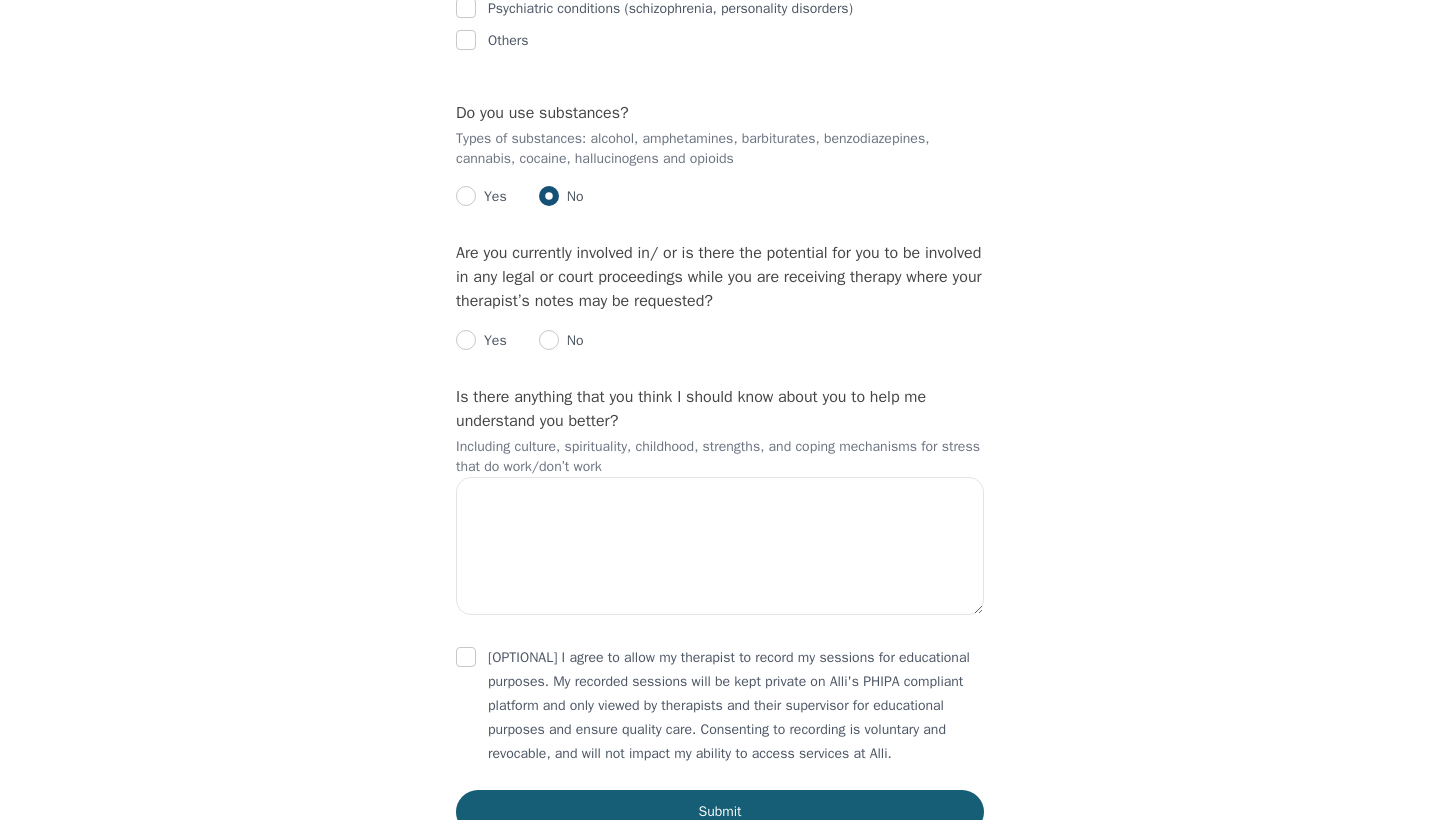 click at bounding box center [549, 340] 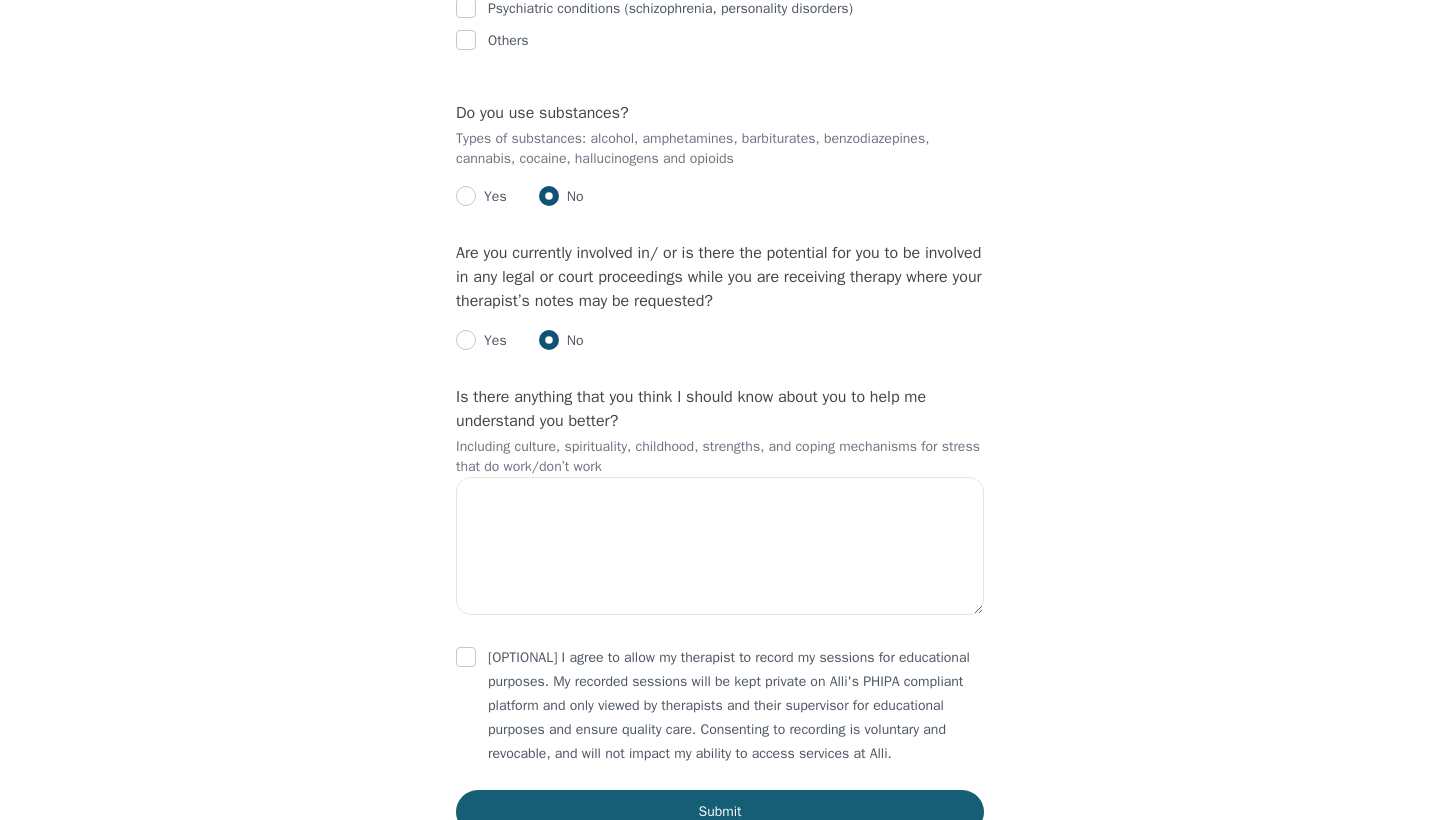 radio on "true" 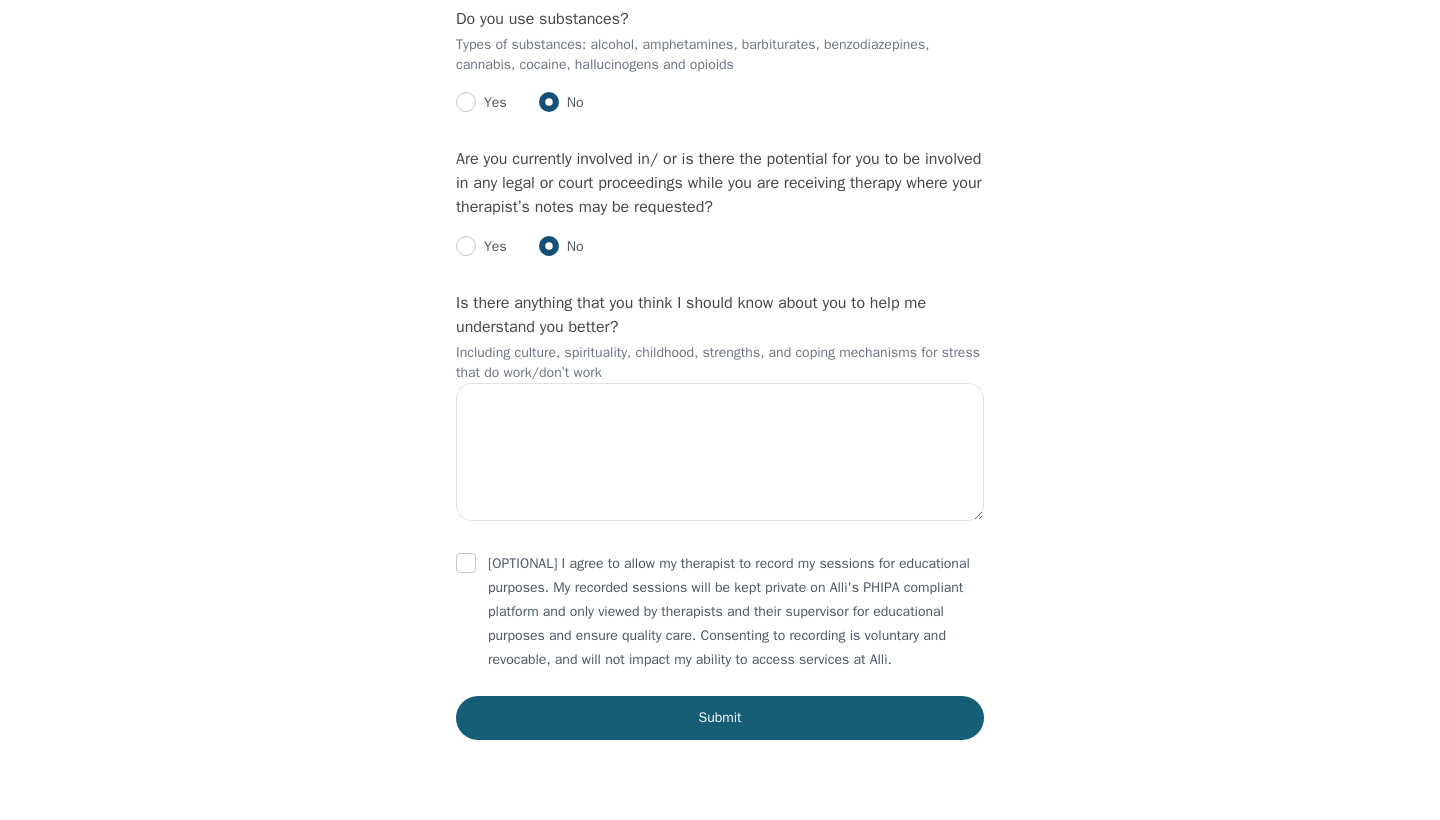 scroll, scrollTop: 3256, scrollLeft: 0, axis: vertical 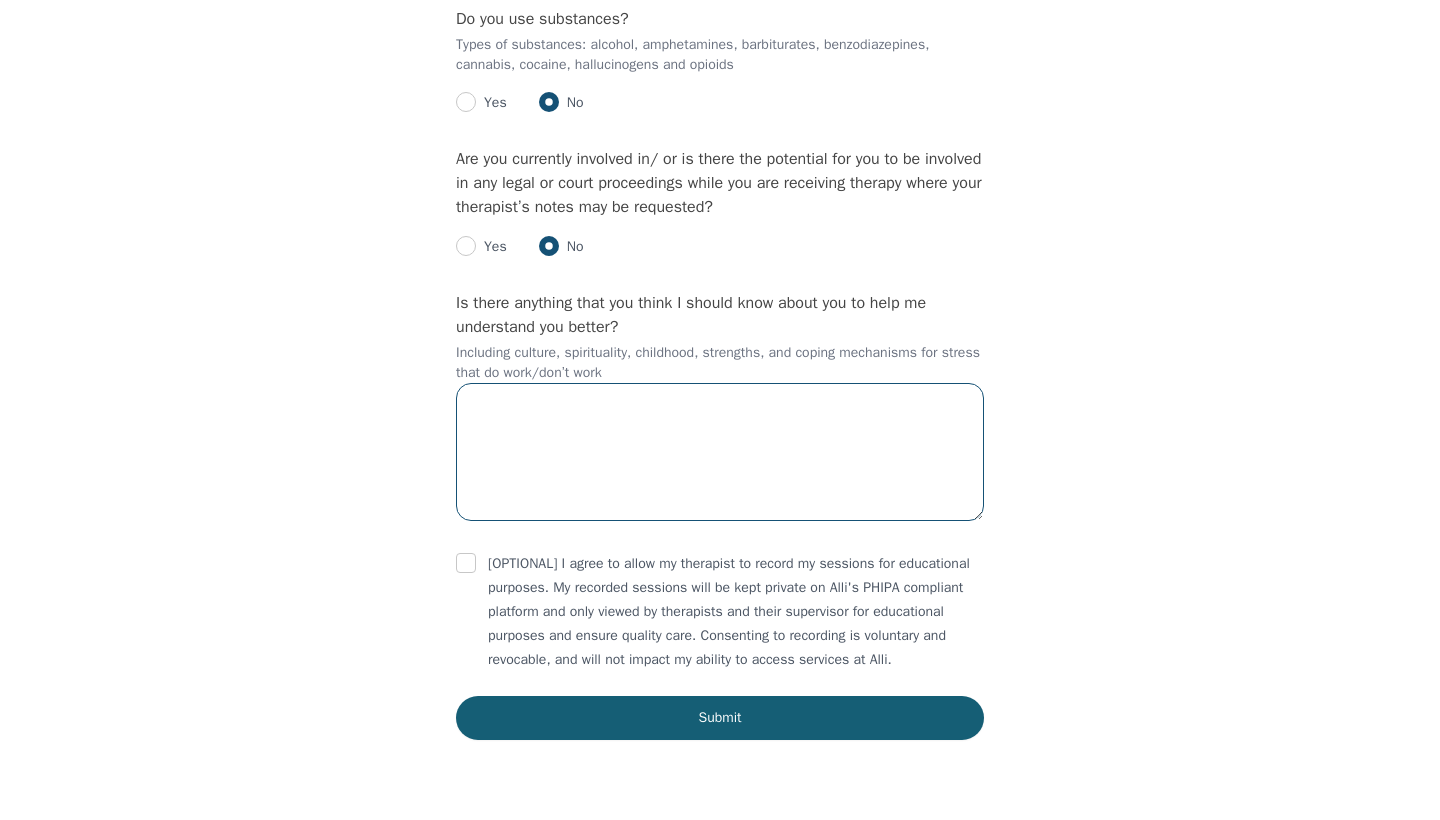 click at bounding box center (720, 452) 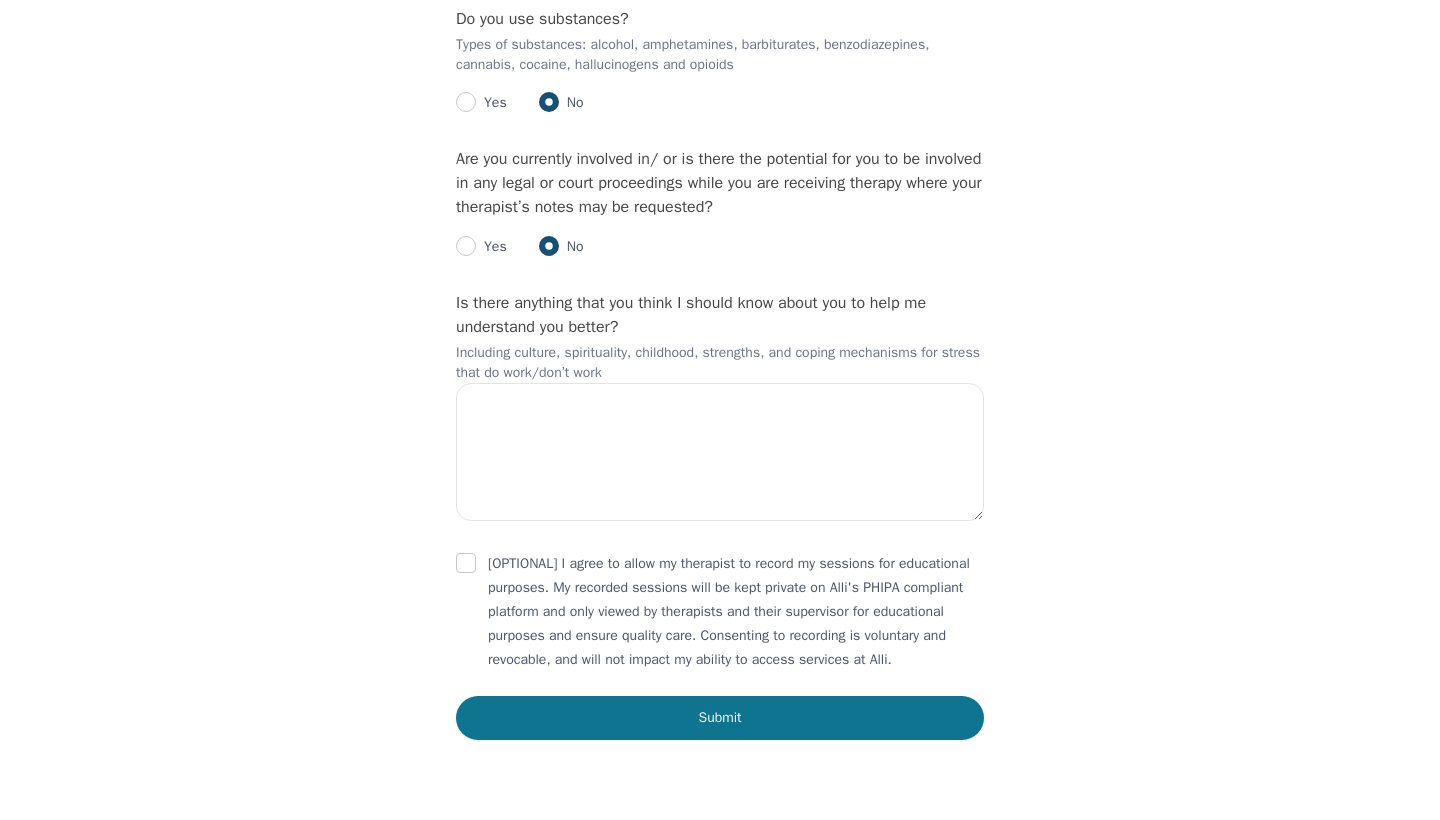 click on "Submit" at bounding box center [720, 718] 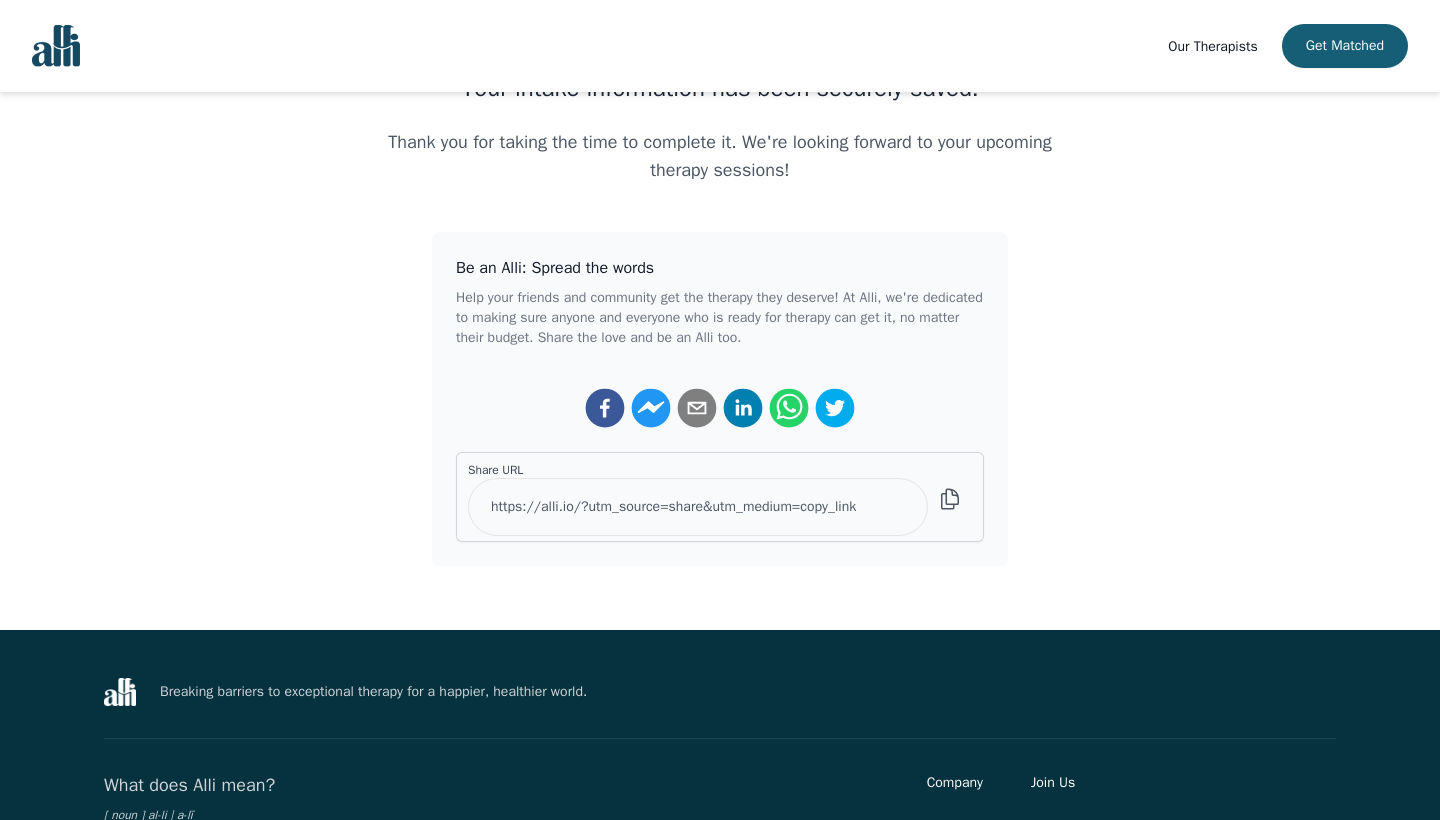 scroll, scrollTop: 0, scrollLeft: 0, axis: both 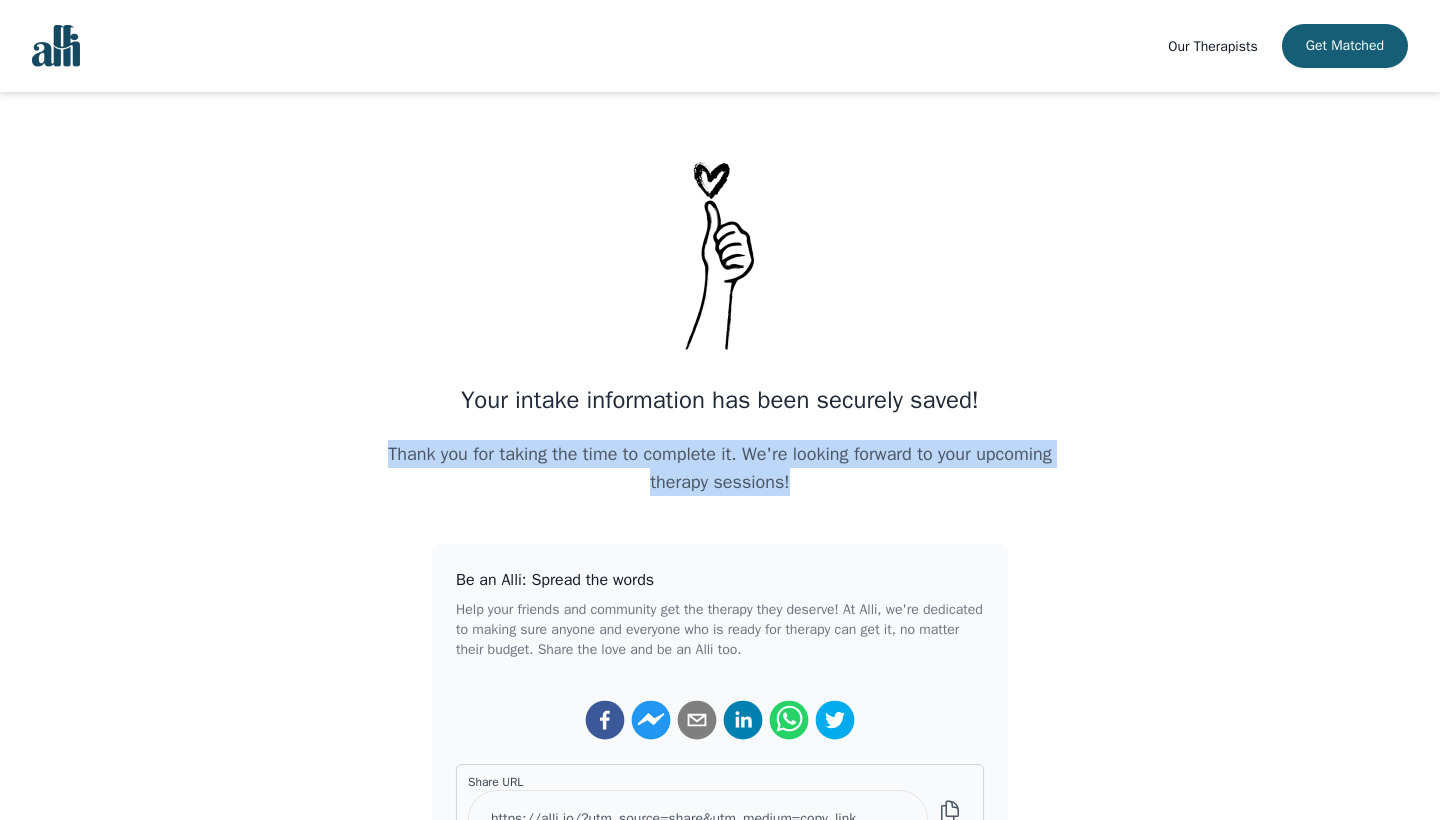 drag, startPoint x: 830, startPoint y: 482, endPoint x: 365, endPoint y: 449, distance: 466.1695 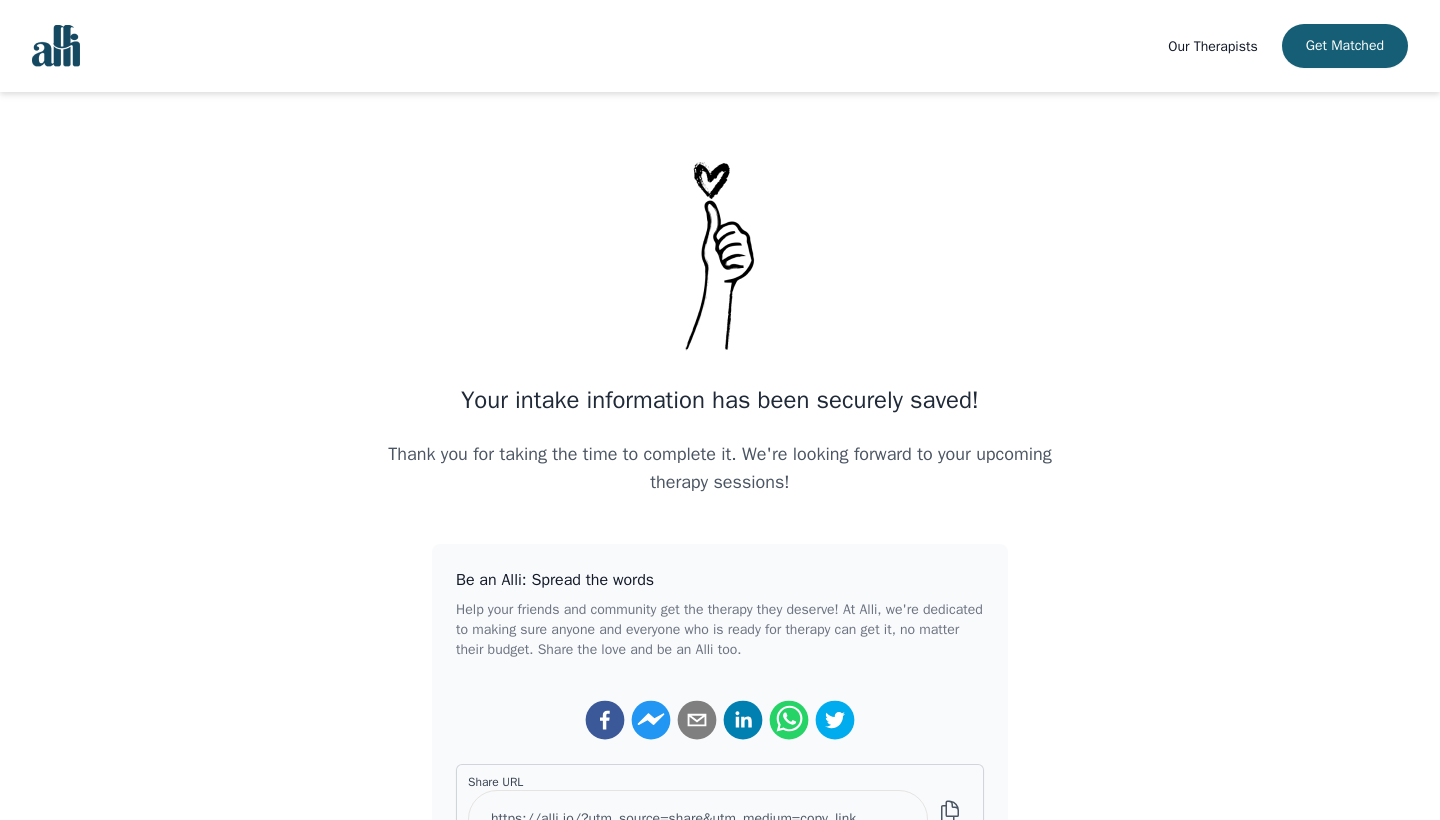 click on "Thank you for taking the time to complete it. We're looking forward to your upcoming therapy sessions!" at bounding box center [720, 468] 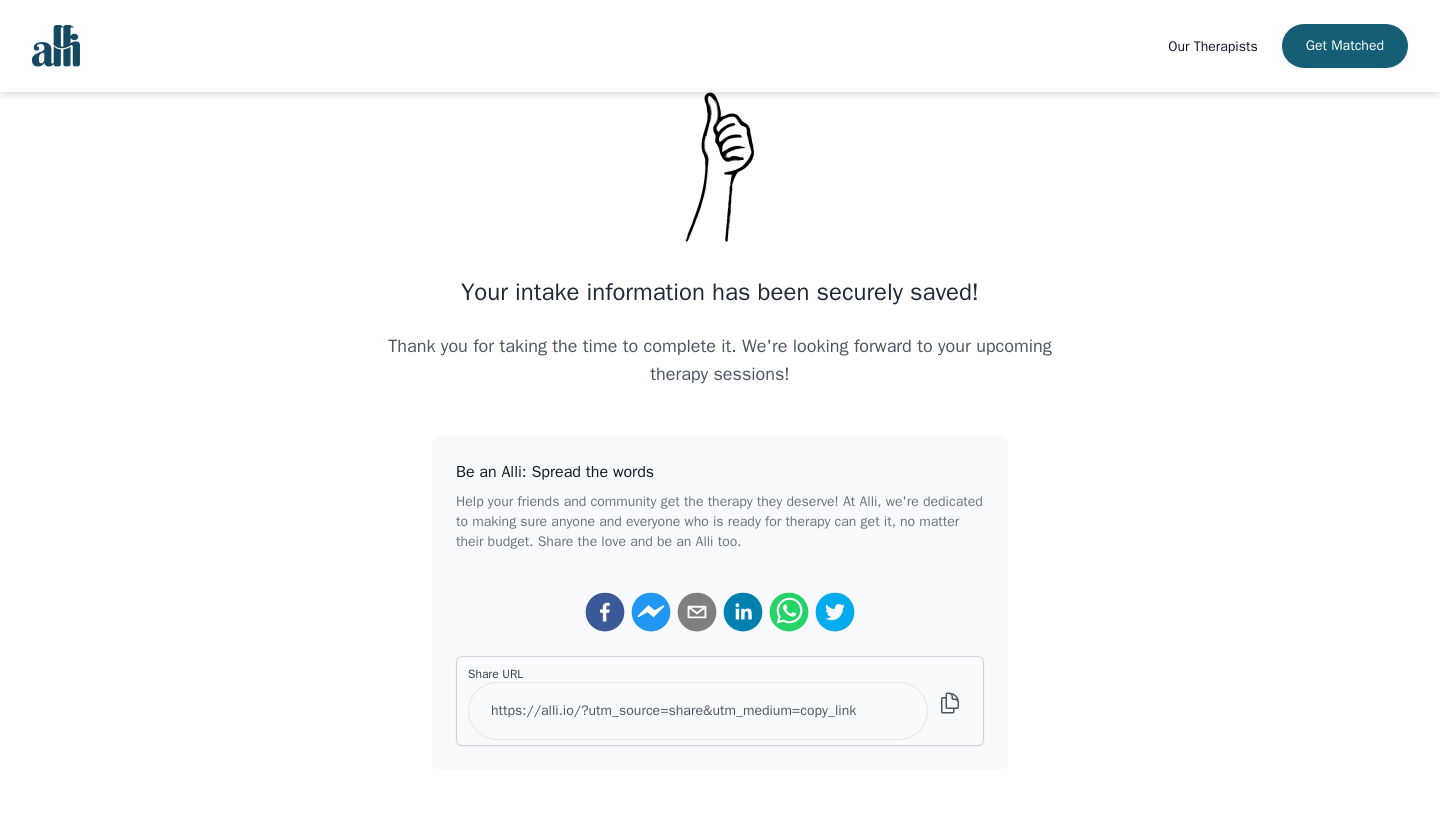 scroll, scrollTop: 96, scrollLeft: 0, axis: vertical 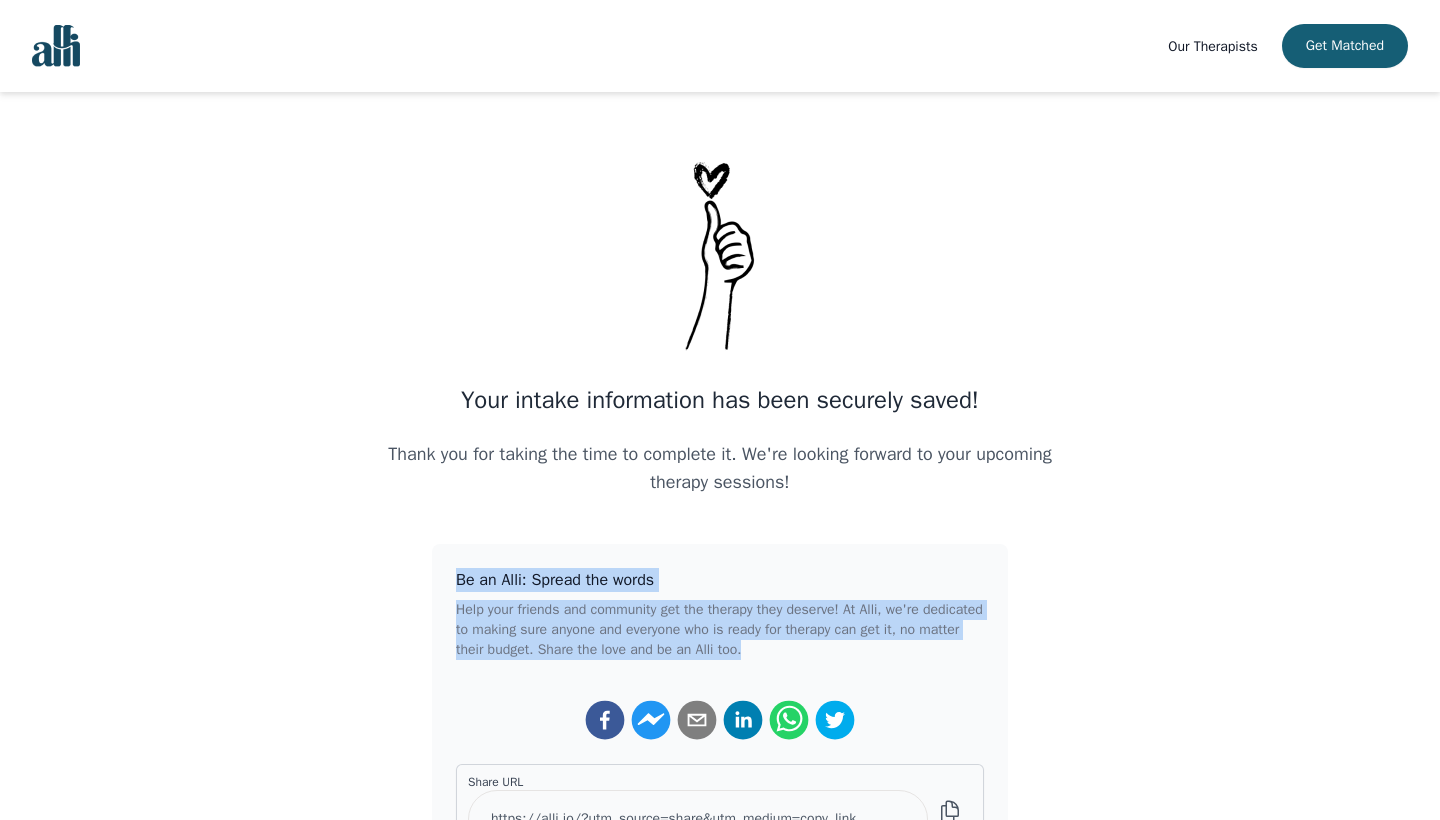drag, startPoint x: 844, startPoint y: 649, endPoint x: 453, endPoint y: 570, distance: 398.901 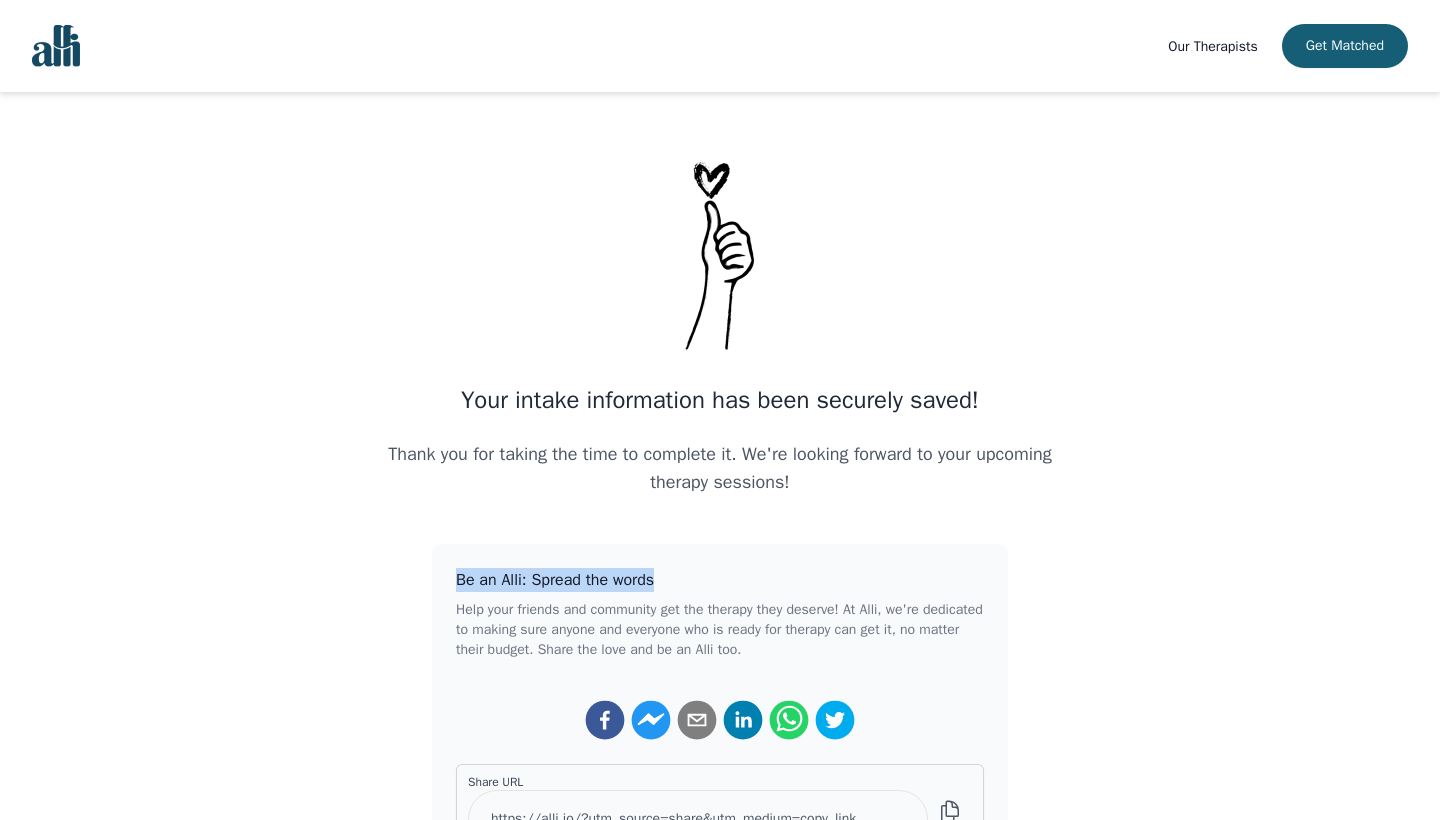 click on "Be an Alli: Spread the words Help your friends and community get the therapy they deserve! At Alli, we're dedicated to making sure anyone and everyone who is ready for therapy can get it, no matter their budget. Share the love and be an Alli too. Share URL https://alli.io/?utm_source=share&utm_medium=copy_link Copy" at bounding box center (720, 711) 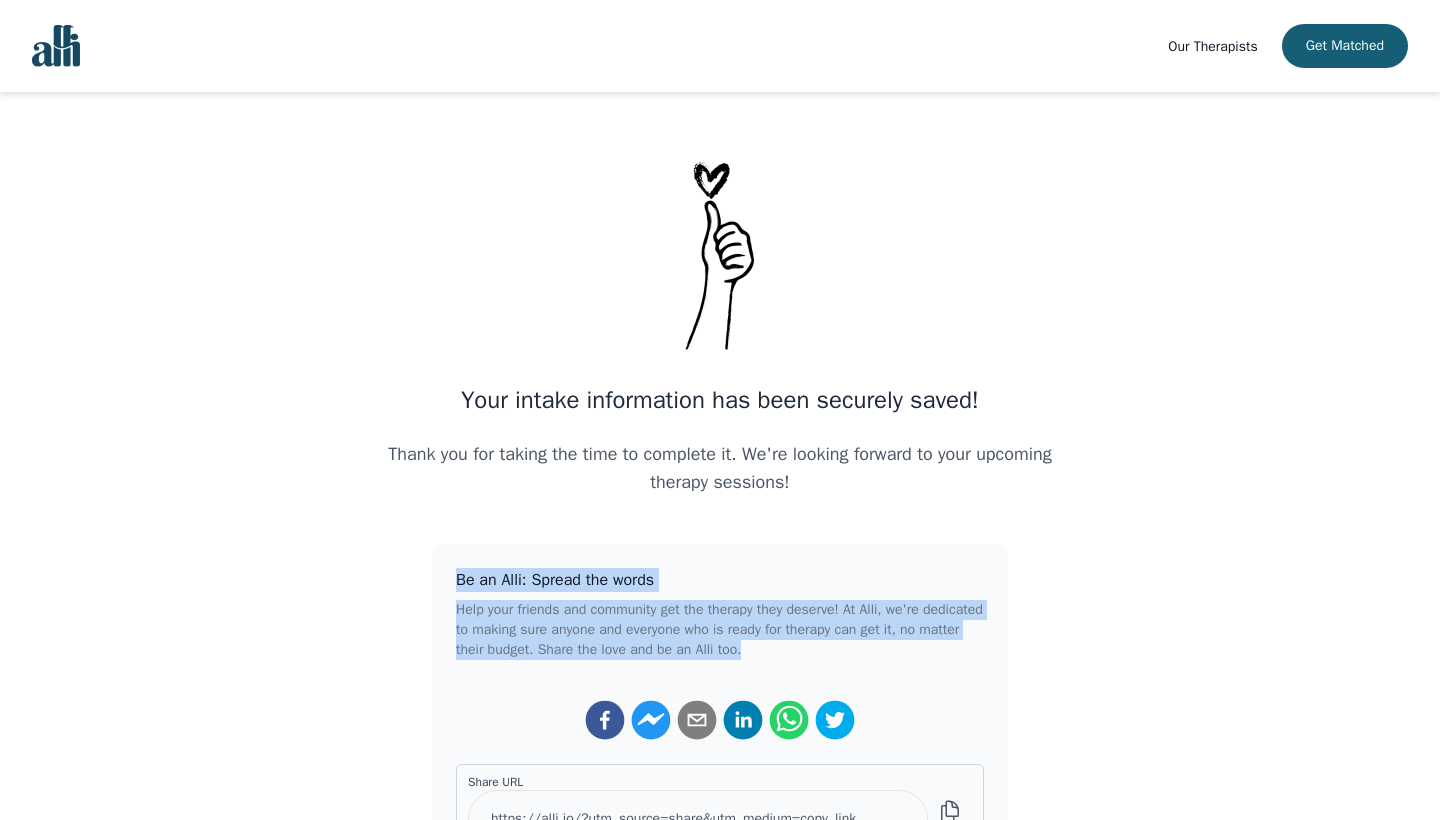 drag, startPoint x: 836, startPoint y: 656, endPoint x: 434, endPoint y: 573, distance: 410.47897 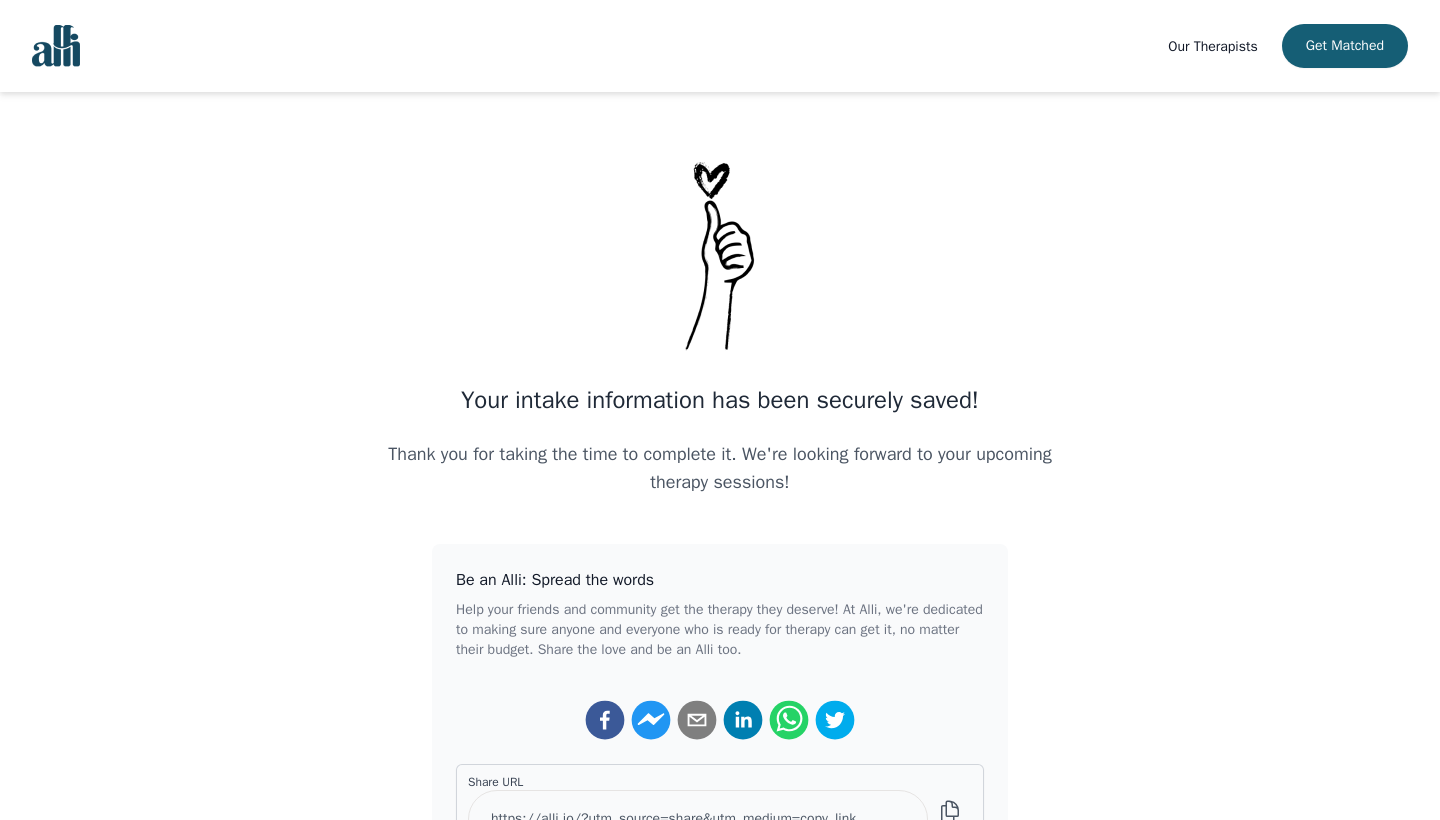 click on "Thank you for taking the time to complete it. We're looking forward to your upcoming therapy sessions!" at bounding box center (720, 468) 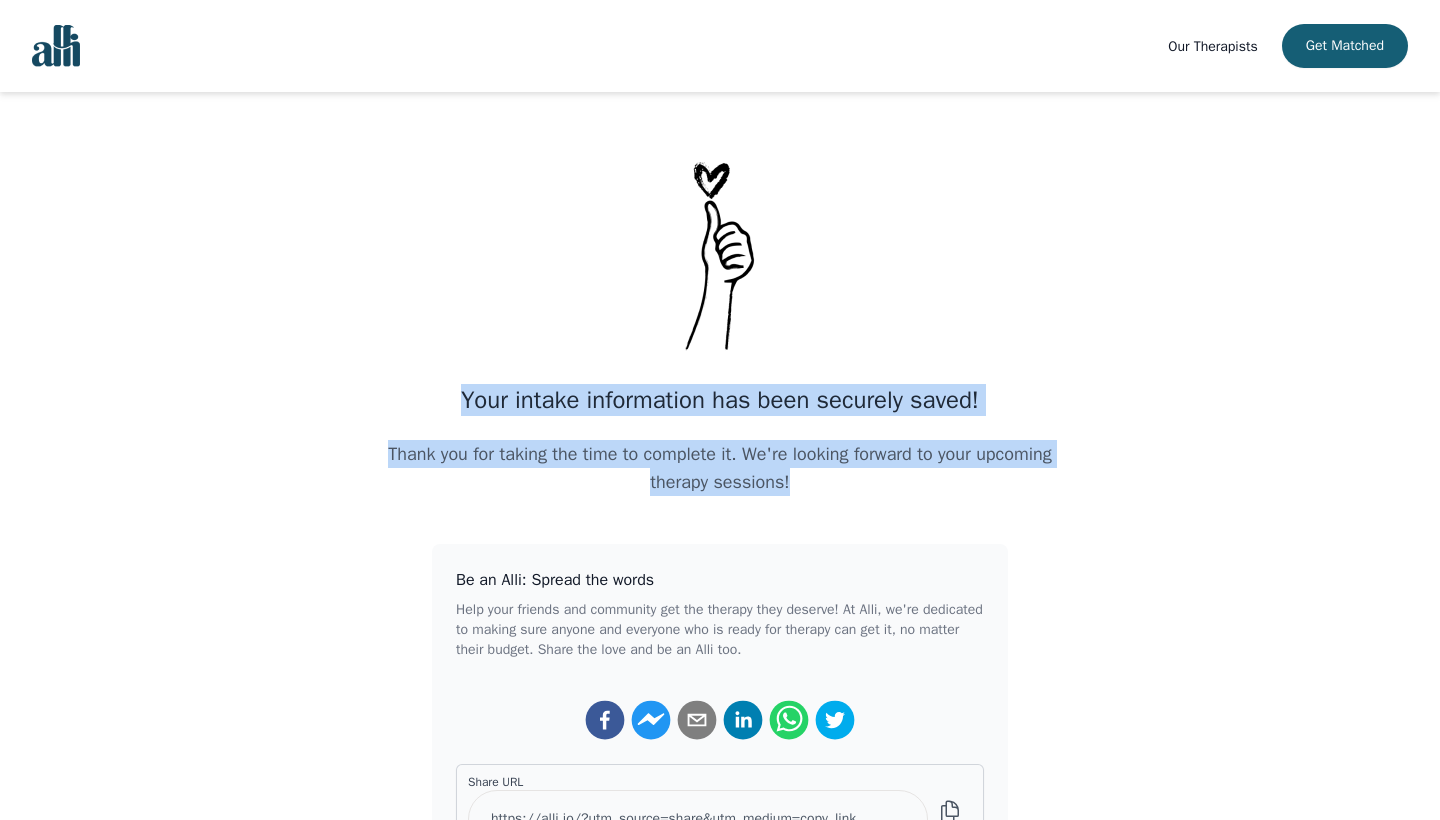 drag, startPoint x: 832, startPoint y: 491, endPoint x: 650, endPoint y: 162, distance: 375.98538 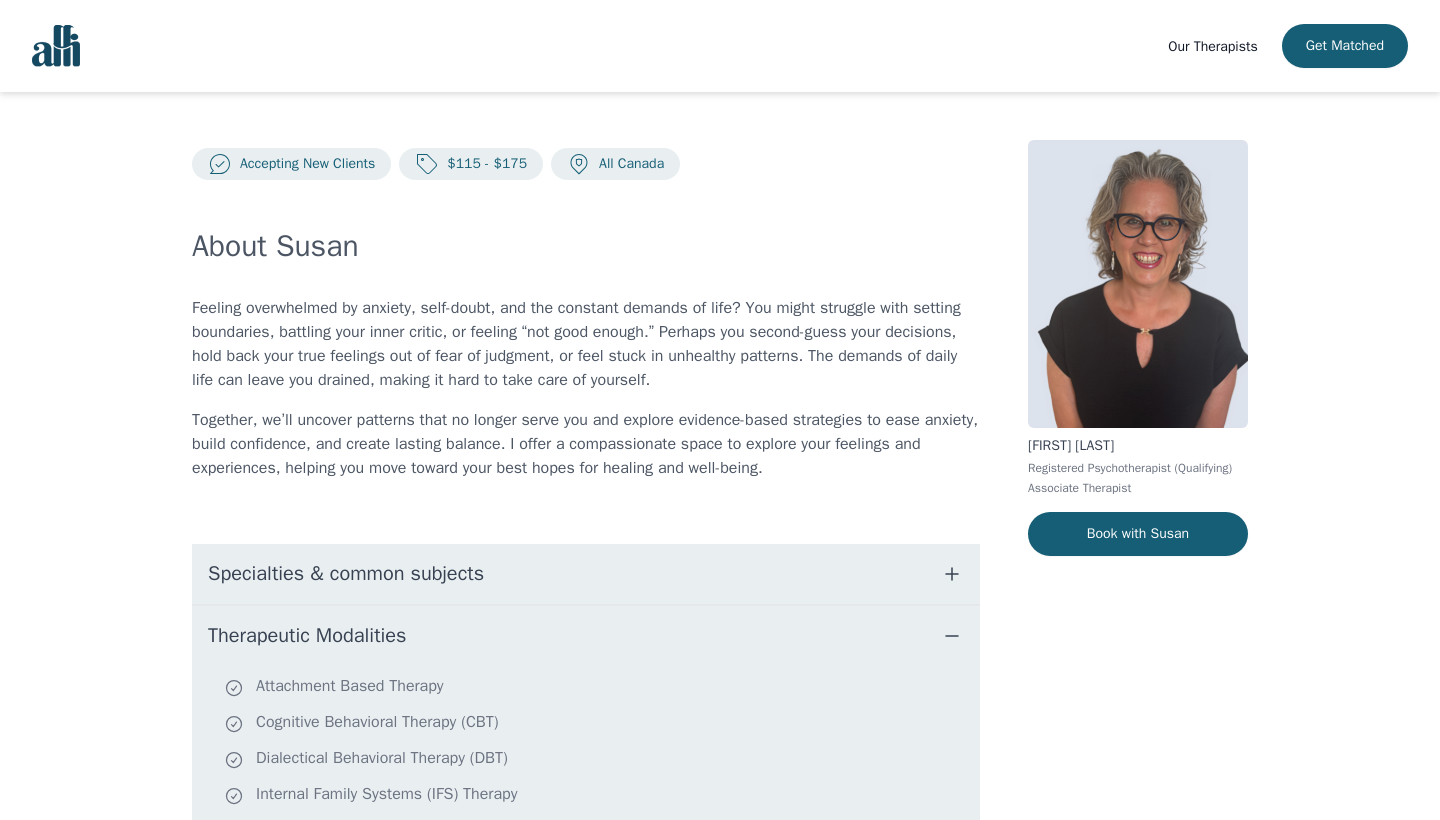 scroll, scrollTop: 212, scrollLeft: 0, axis: vertical 